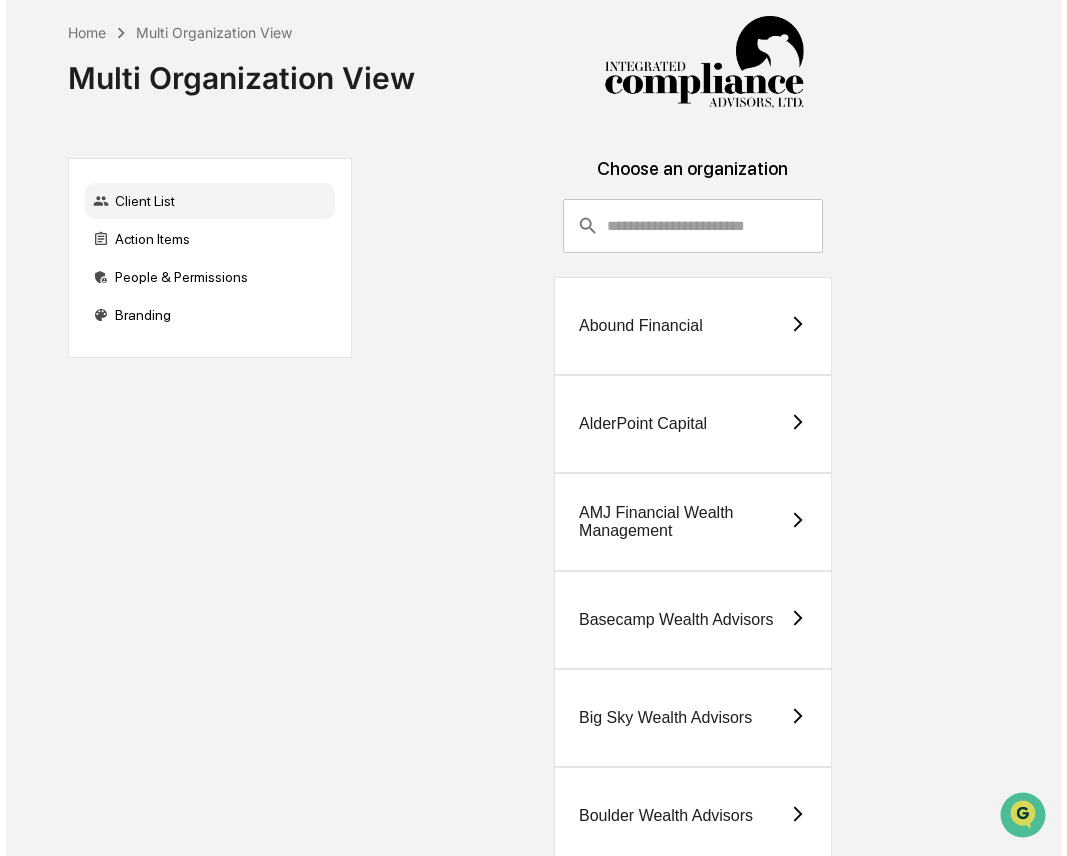 scroll, scrollTop: 0, scrollLeft: 0, axis: both 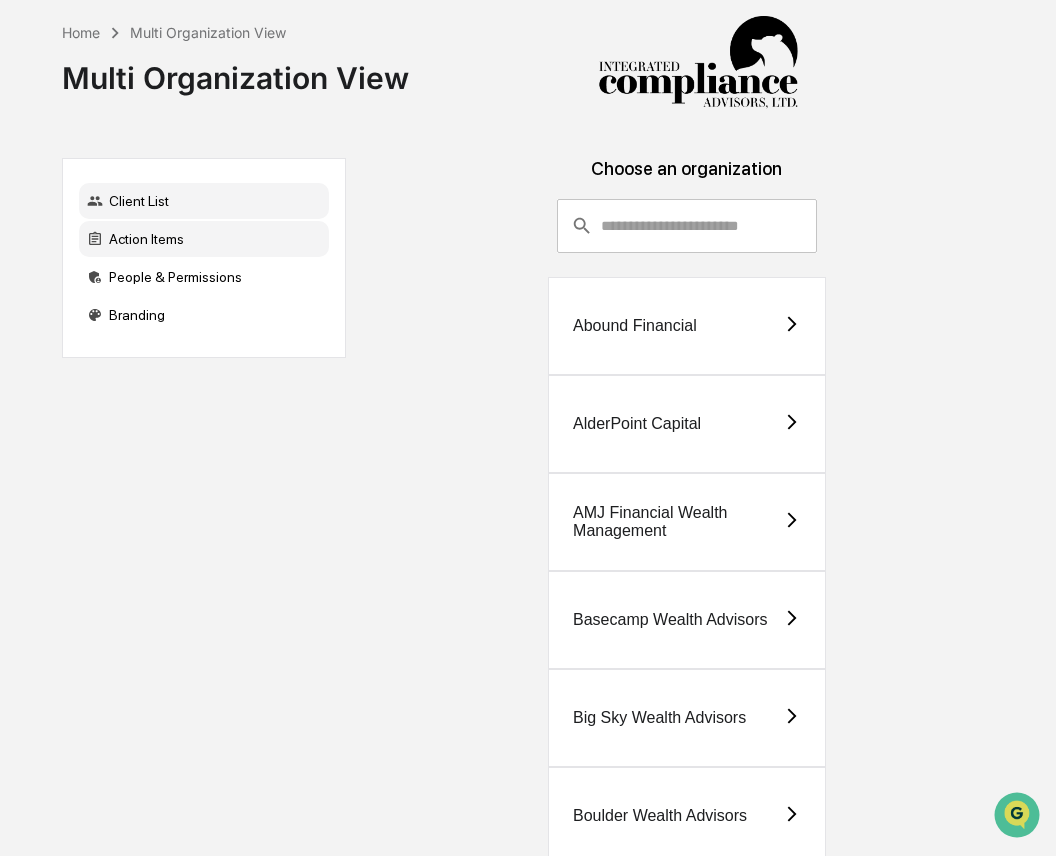 click on "Action Items" at bounding box center [204, 239] 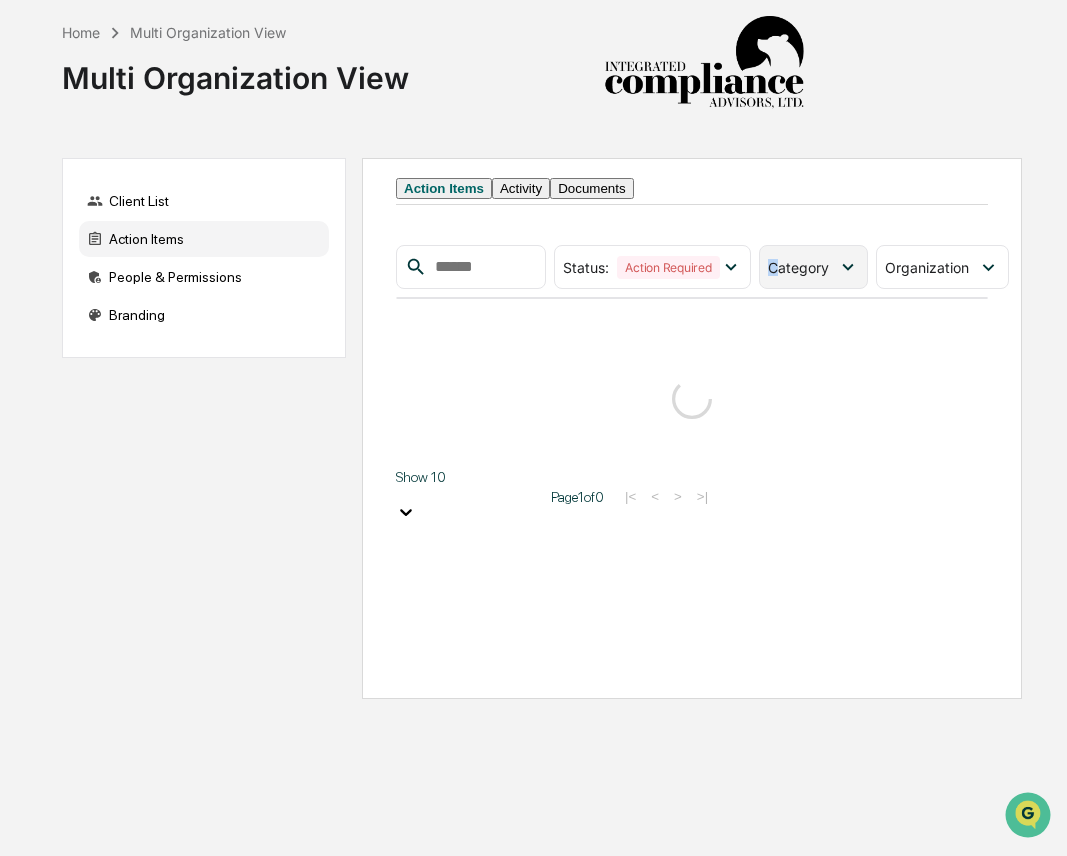 click on "Category" at bounding box center [798, 267] 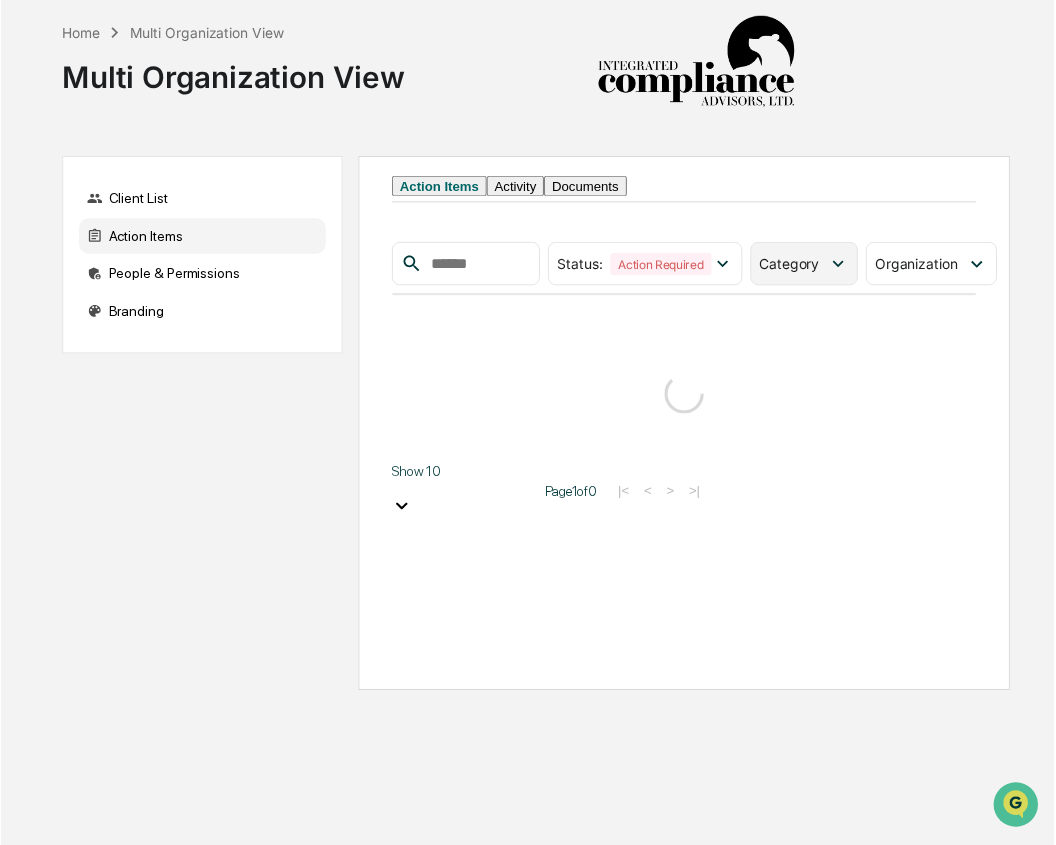 scroll, scrollTop: 0, scrollLeft: 0, axis: both 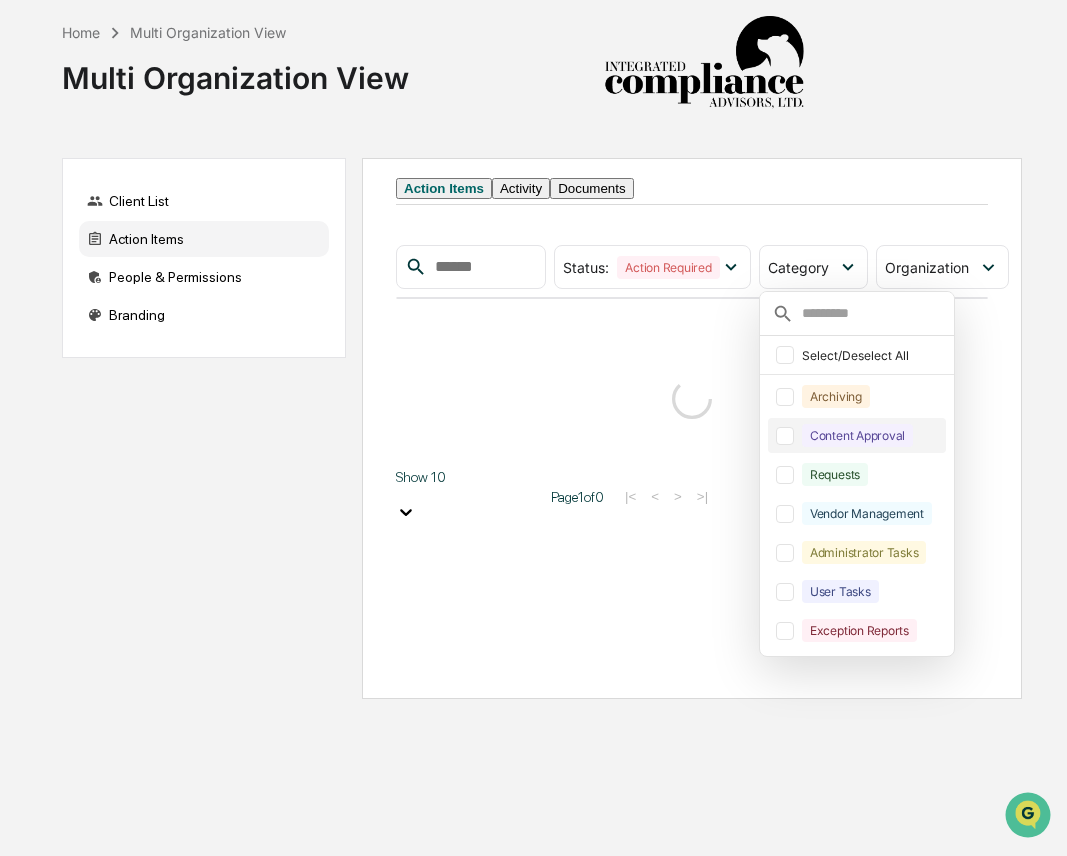 click on "Content Approval" at bounding box center (857, 435) 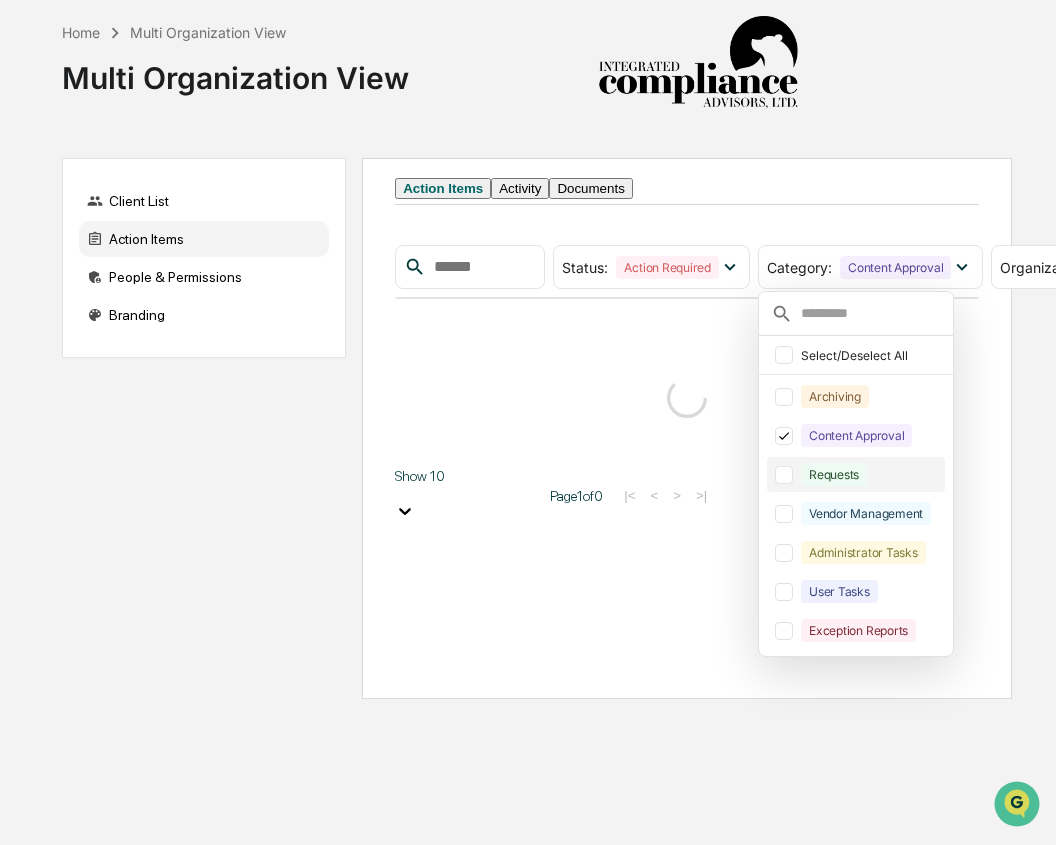 click on "Requests" at bounding box center [834, 474] 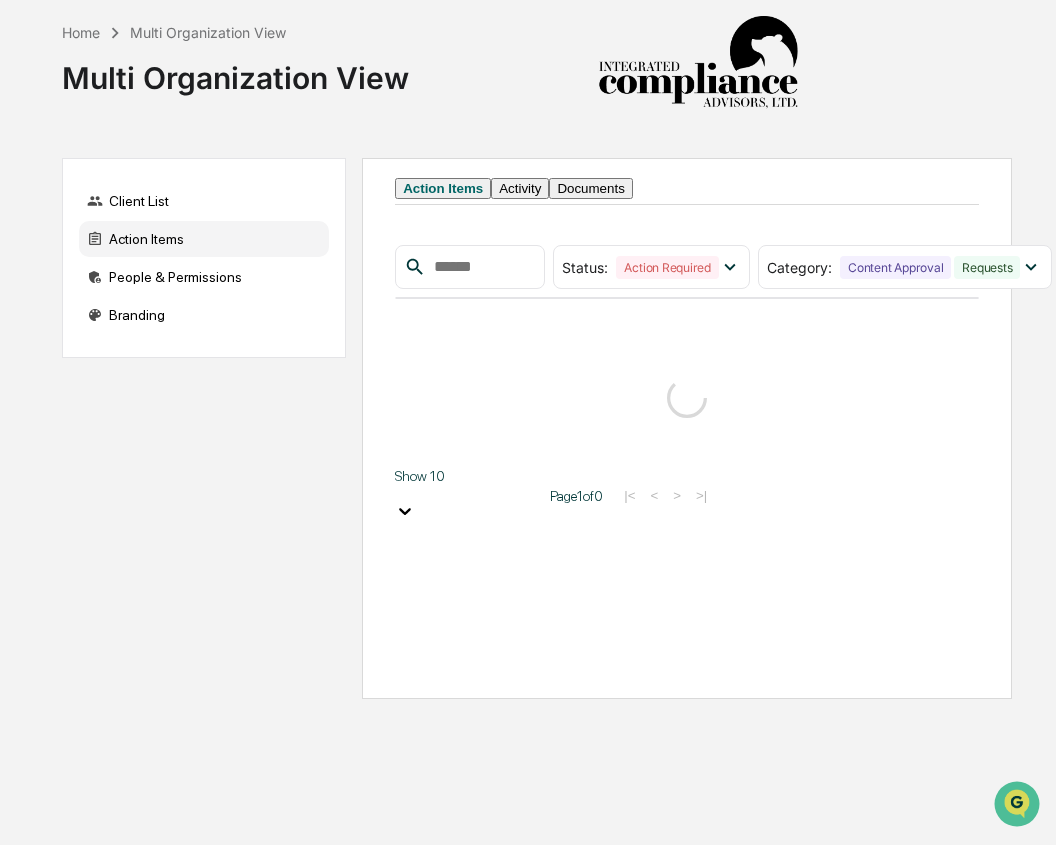 click on "Action Items Activity Documents" at bounding box center [686, 188] 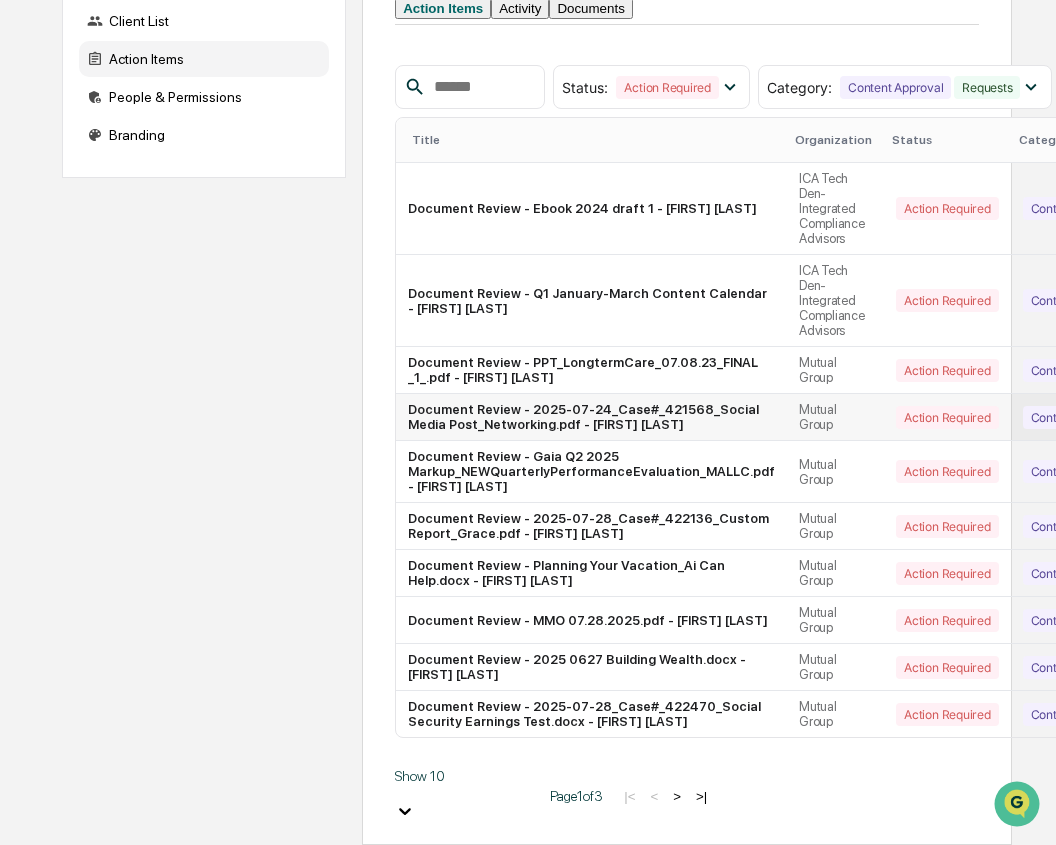 scroll, scrollTop: 203, scrollLeft: 0, axis: vertical 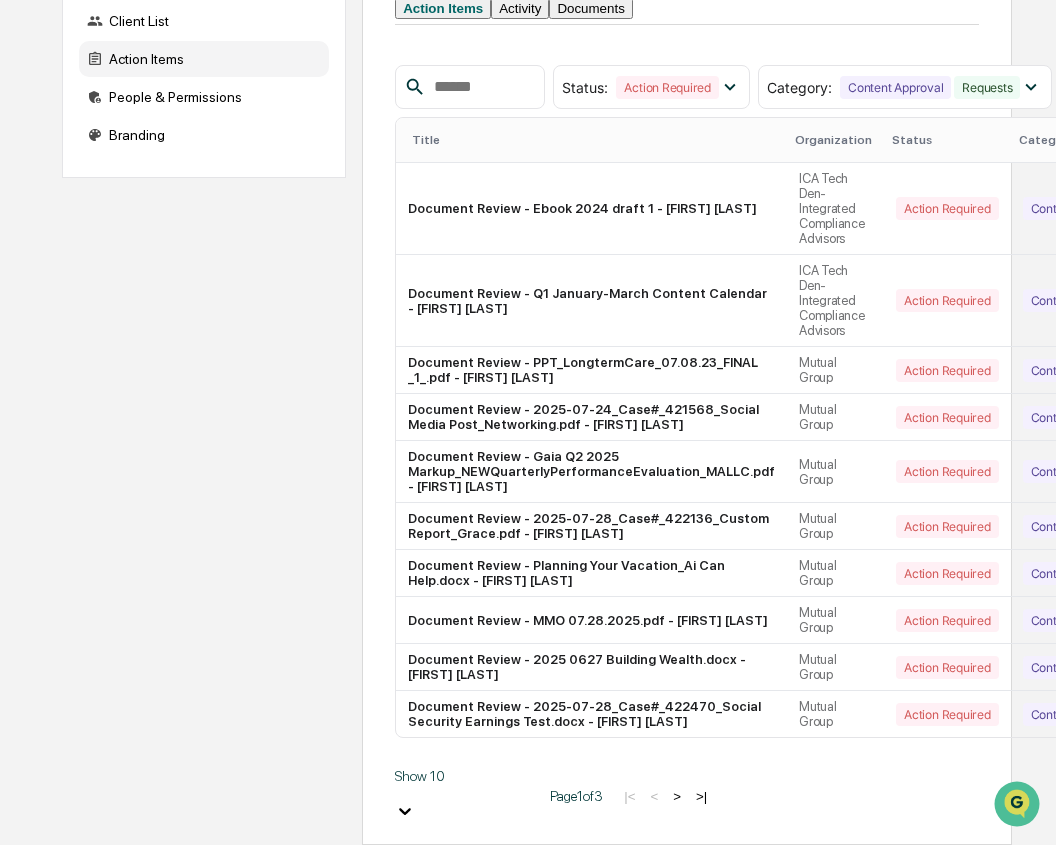 click on ">" at bounding box center [677, 796] 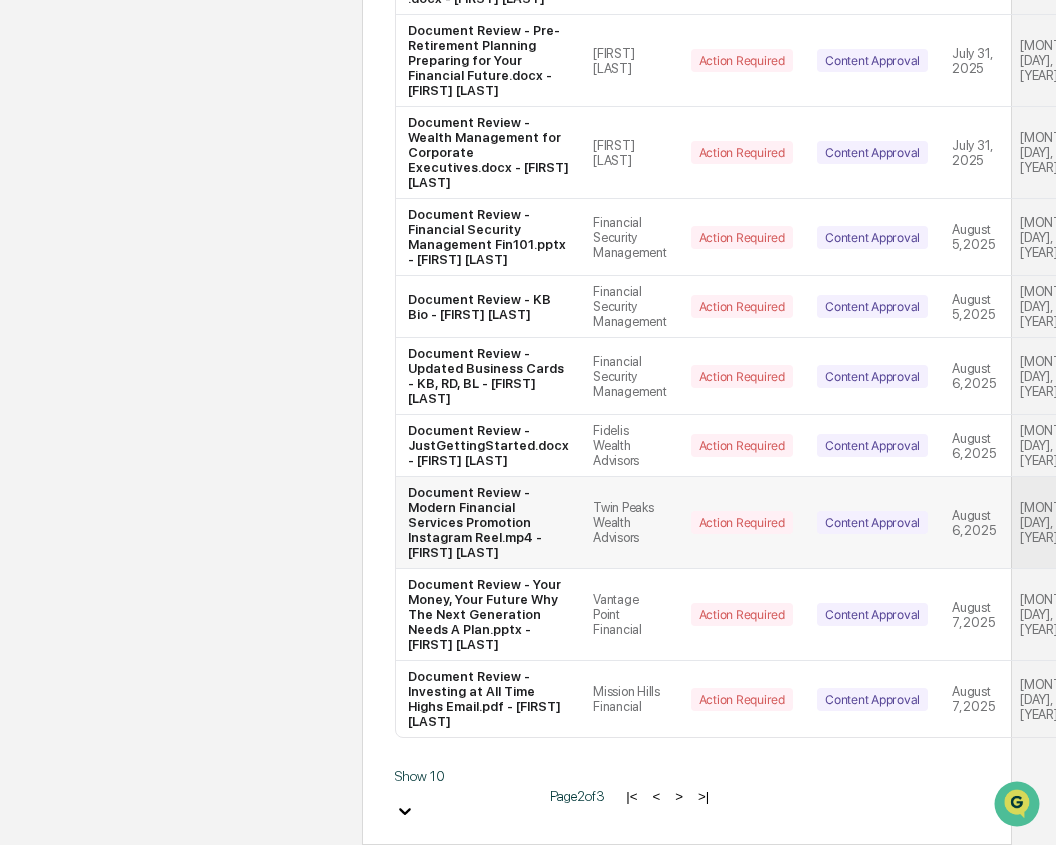 scroll, scrollTop: 455, scrollLeft: 0, axis: vertical 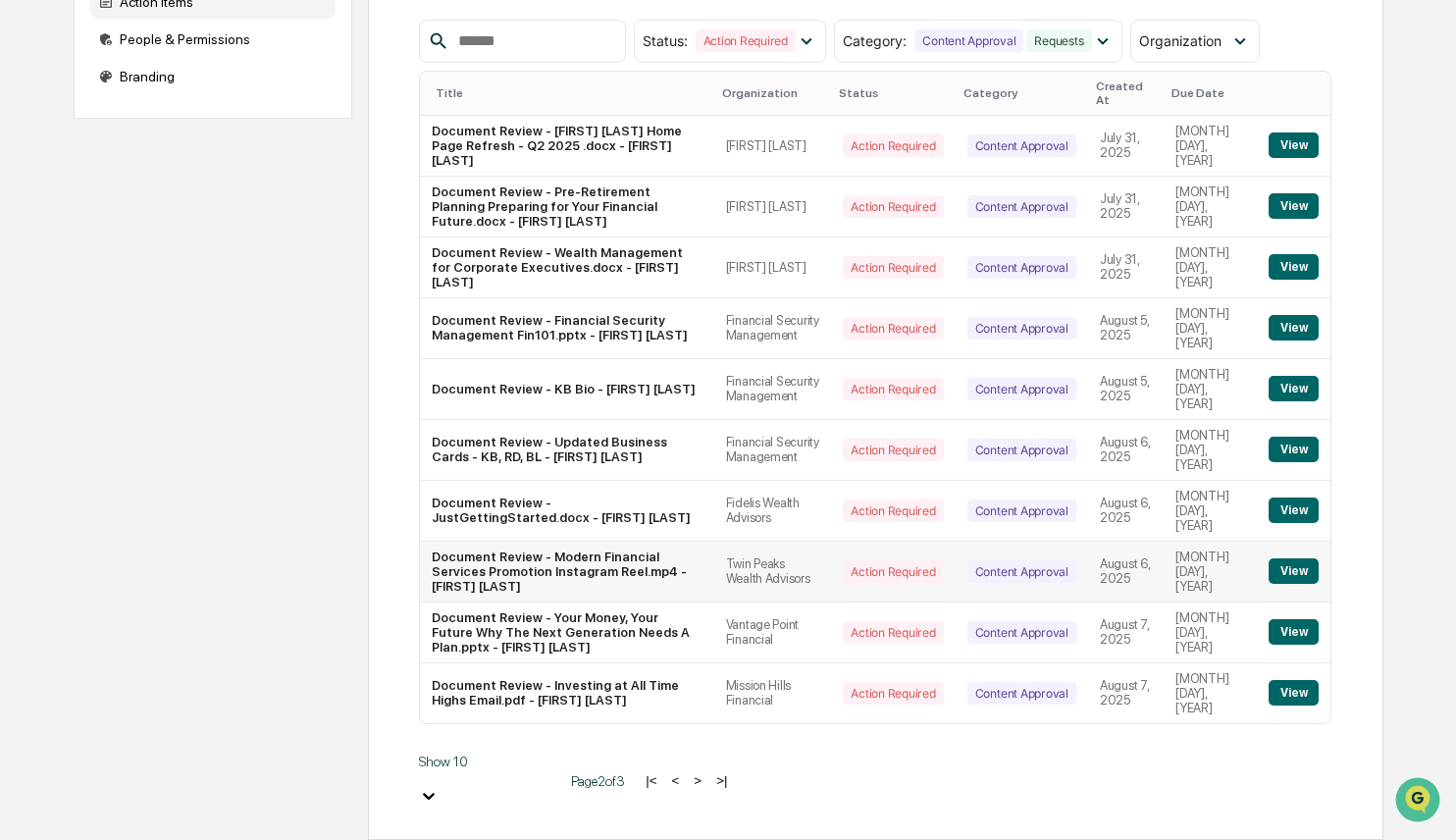 click on "View" at bounding box center [1293, 571] 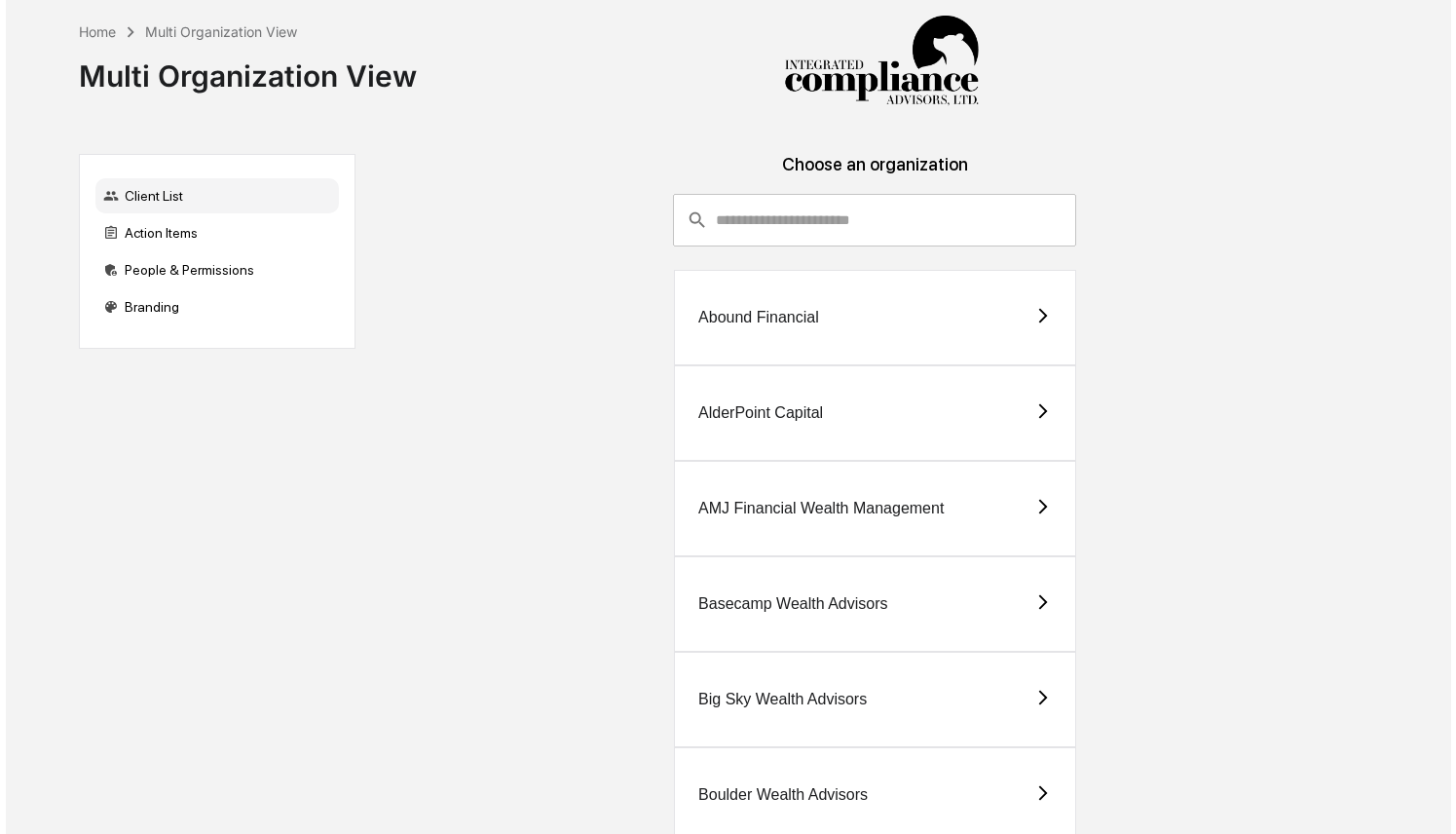 scroll, scrollTop: 0, scrollLeft: 0, axis: both 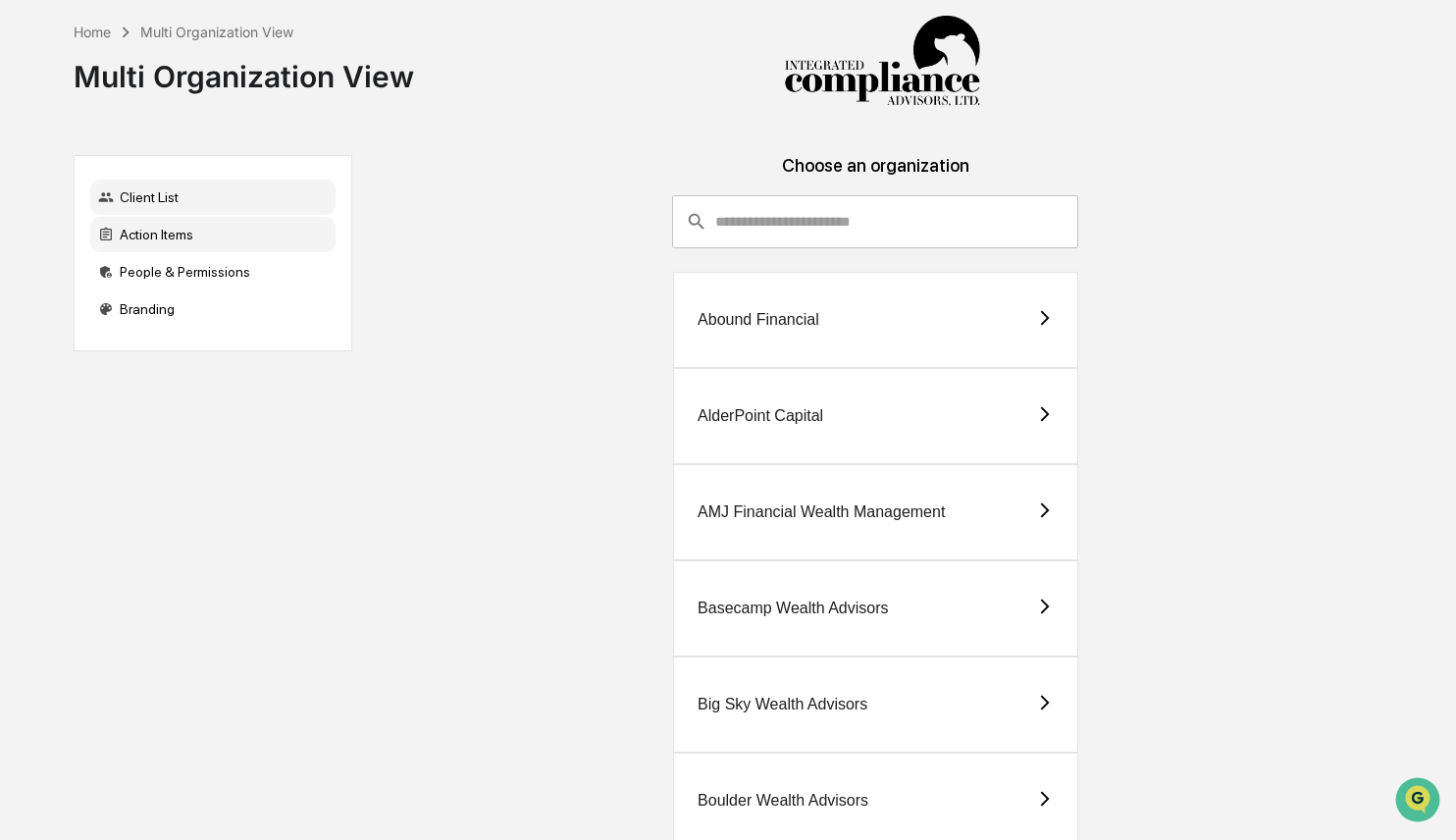 click on "Action Items" at bounding box center [213, 235] 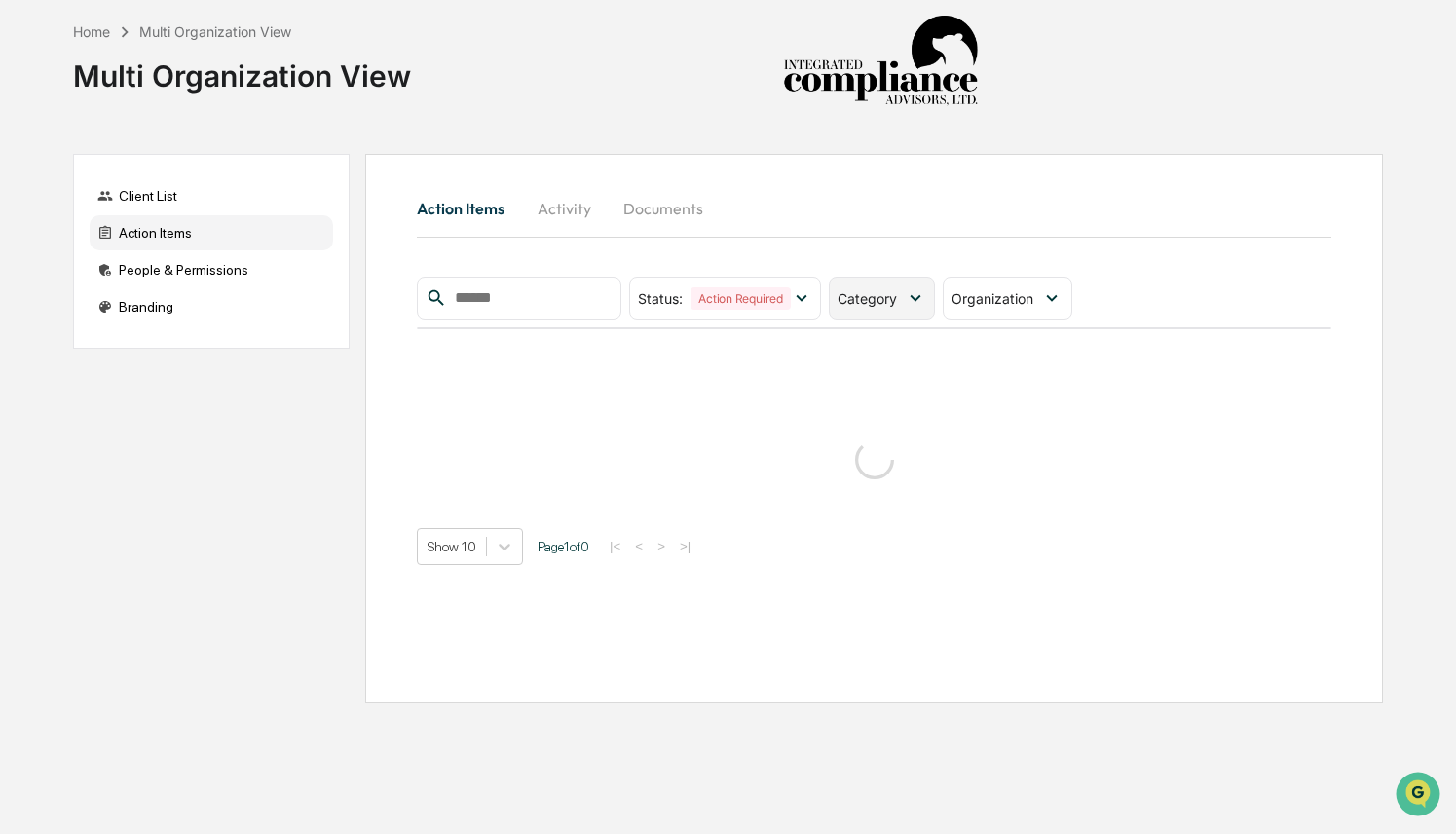 click on "Category" at bounding box center [881, 298] 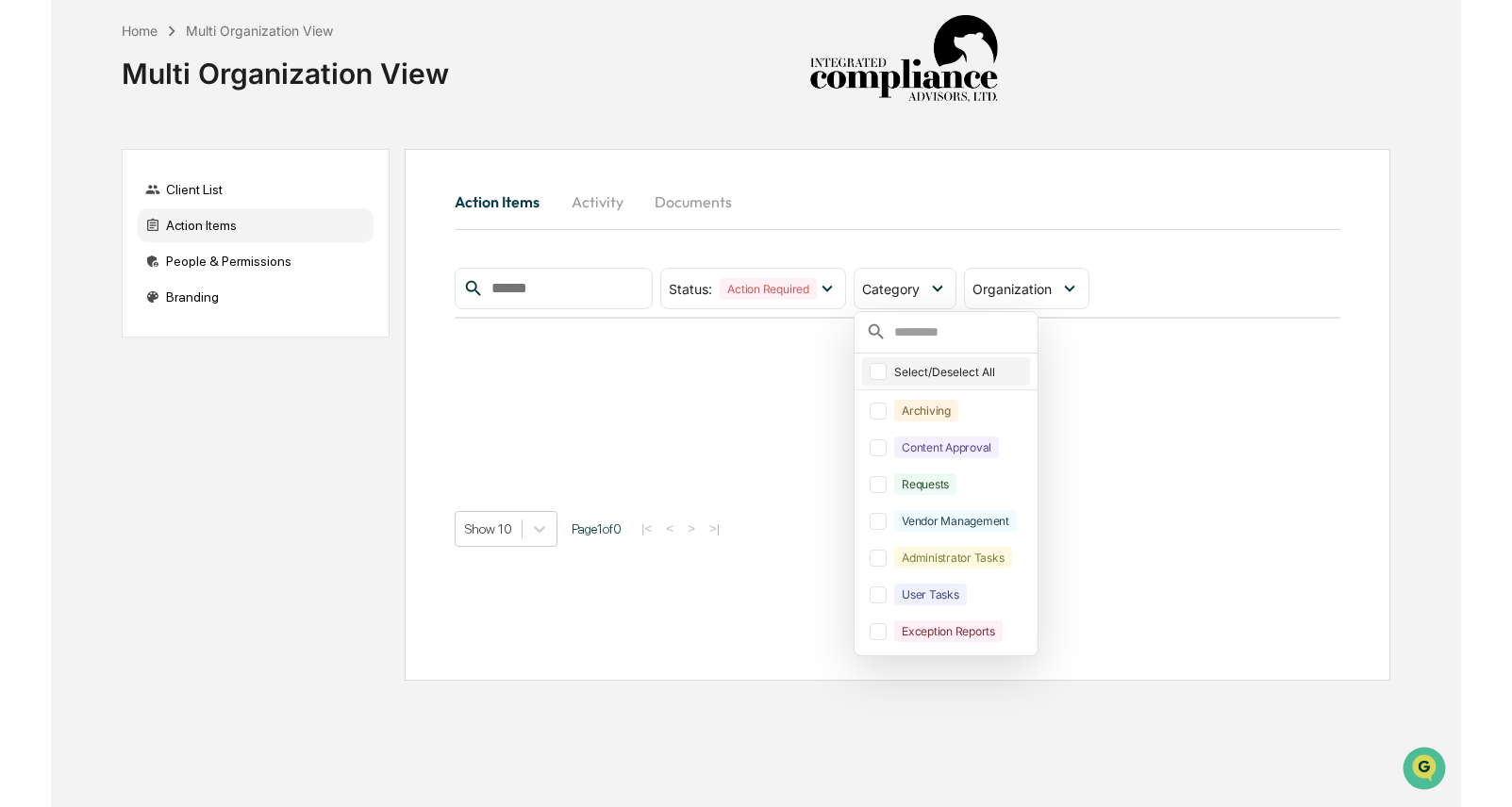 scroll, scrollTop: 0, scrollLeft: 0, axis: both 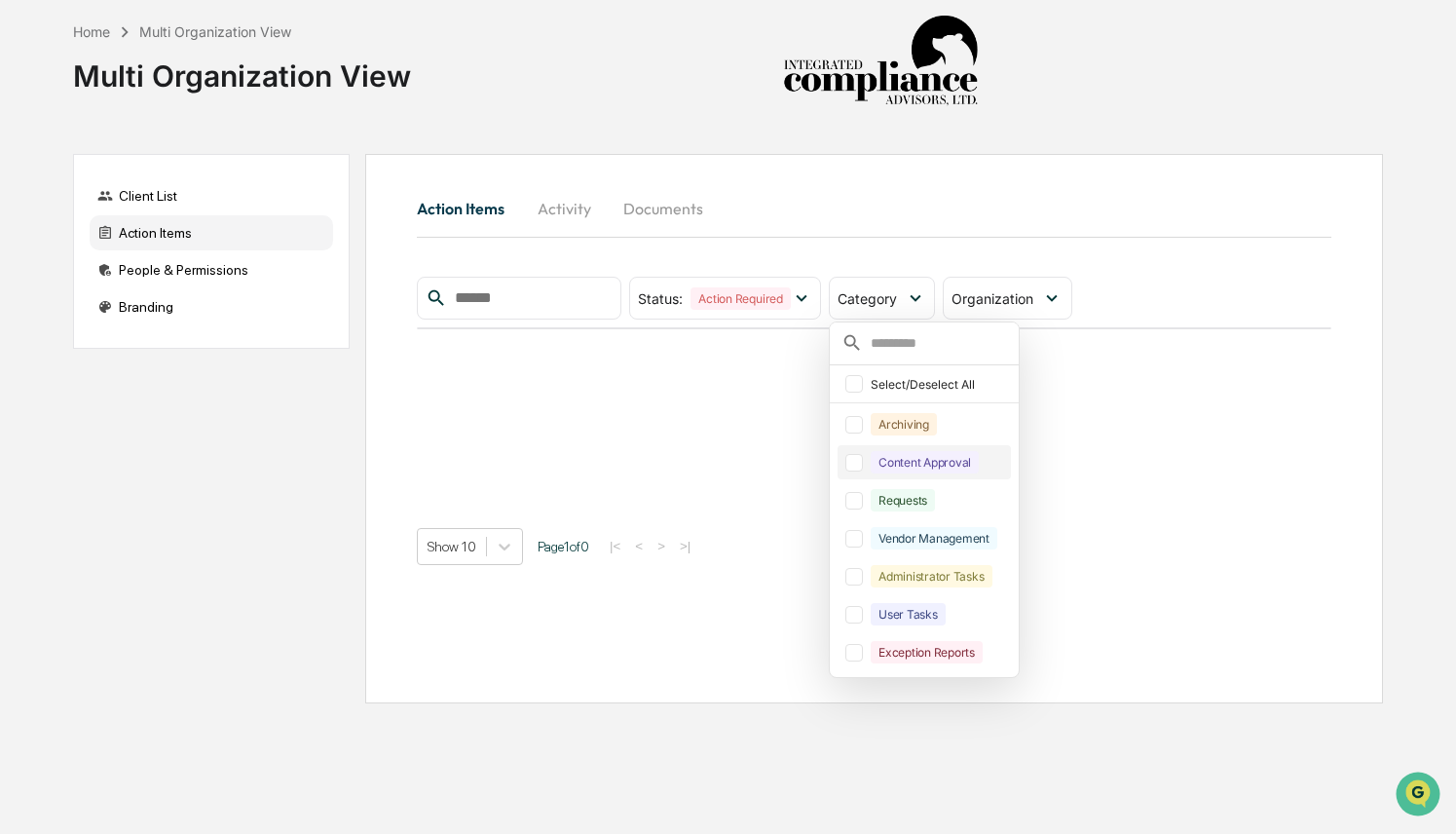click on "Content Approval" at bounding box center [924, 462] 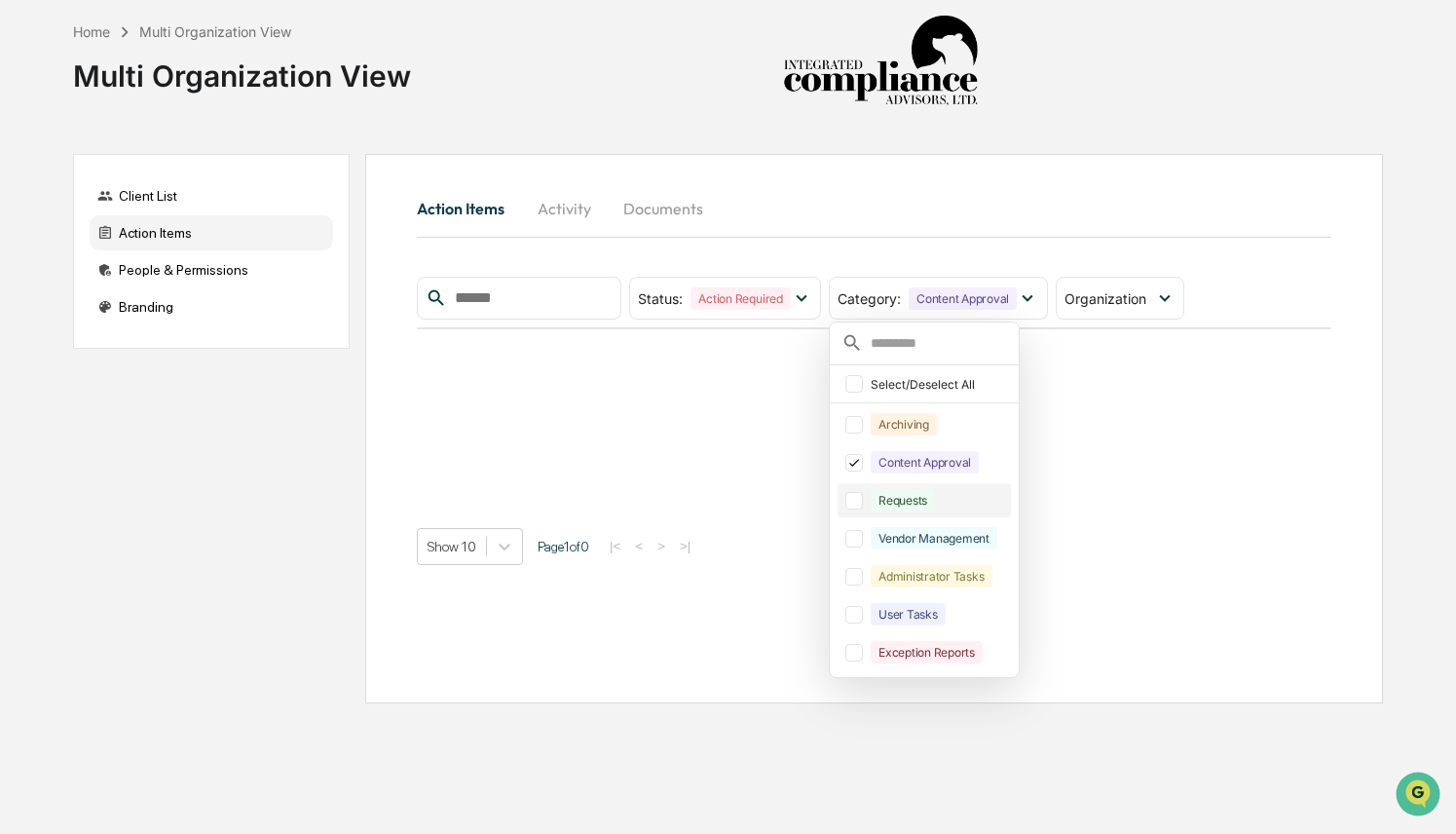 click on "Requests" at bounding box center [903, 500] 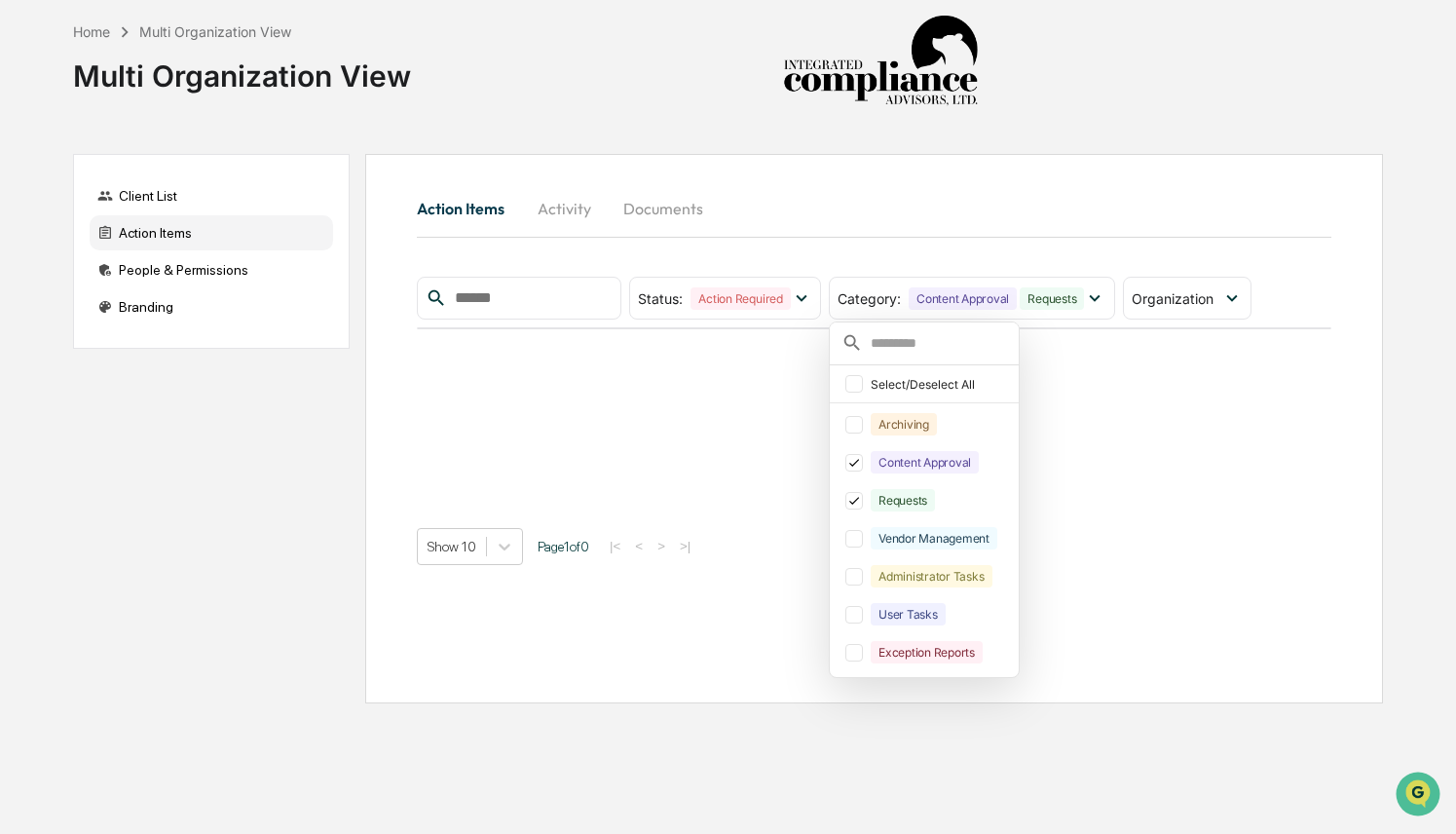 click on "Action Items Activity Documents" at bounding box center (874, 208) 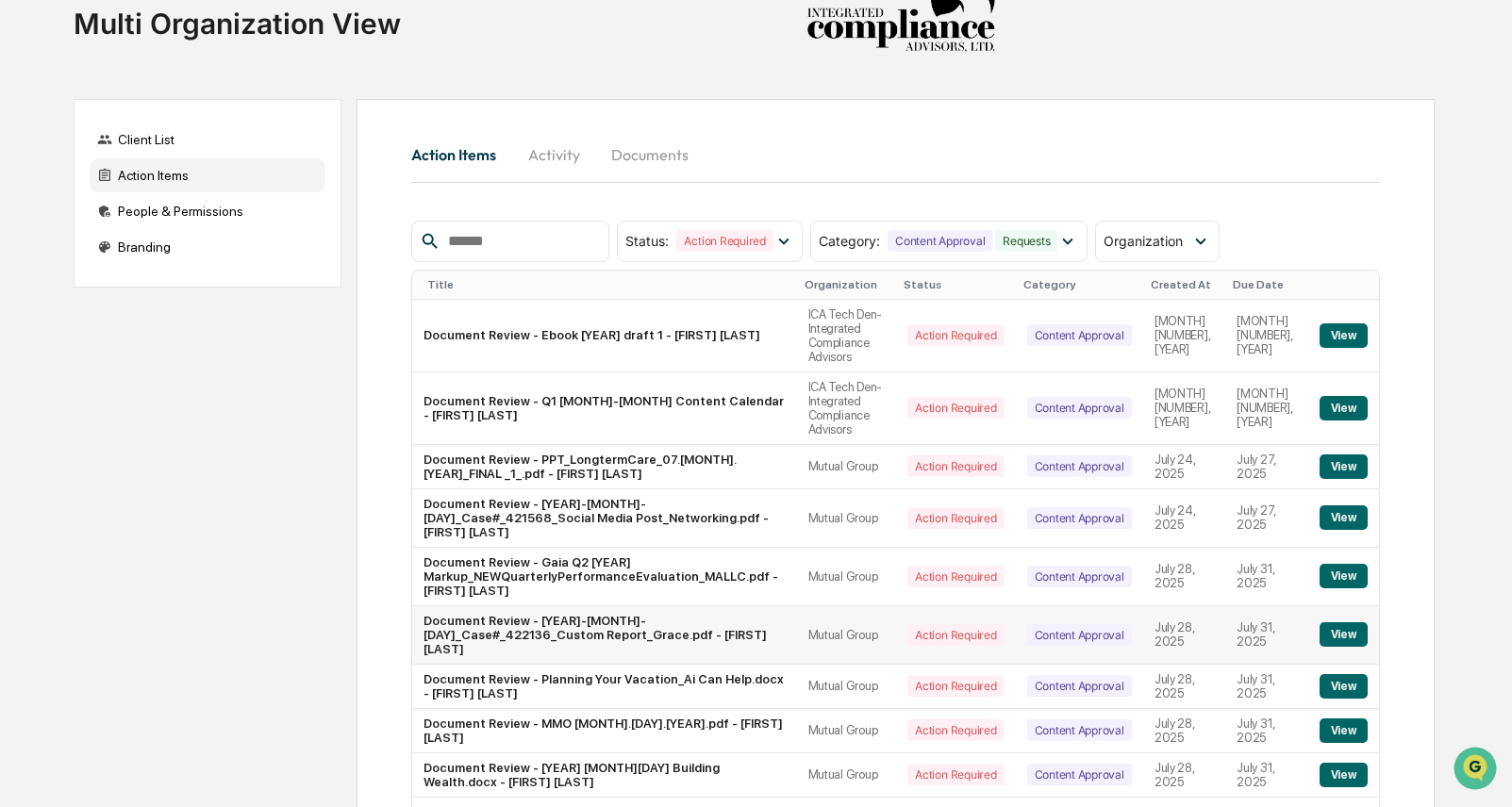 scroll, scrollTop: 208, scrollLeft: 0, axis: vertical 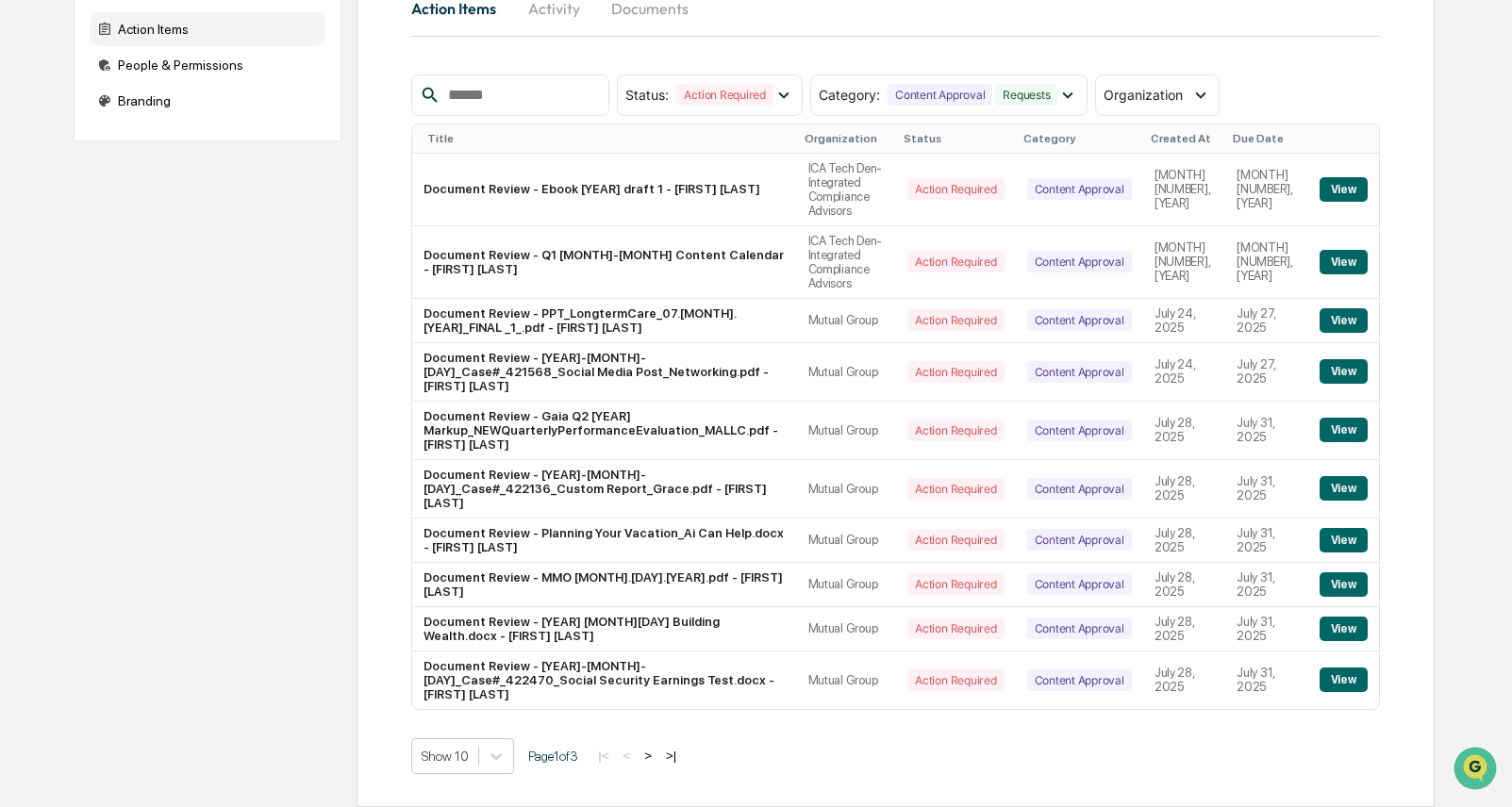 drag, startPoint x: 672, startPoint y: 756, endPoint x: 681, endPoint y: 750, distance: 10.816654 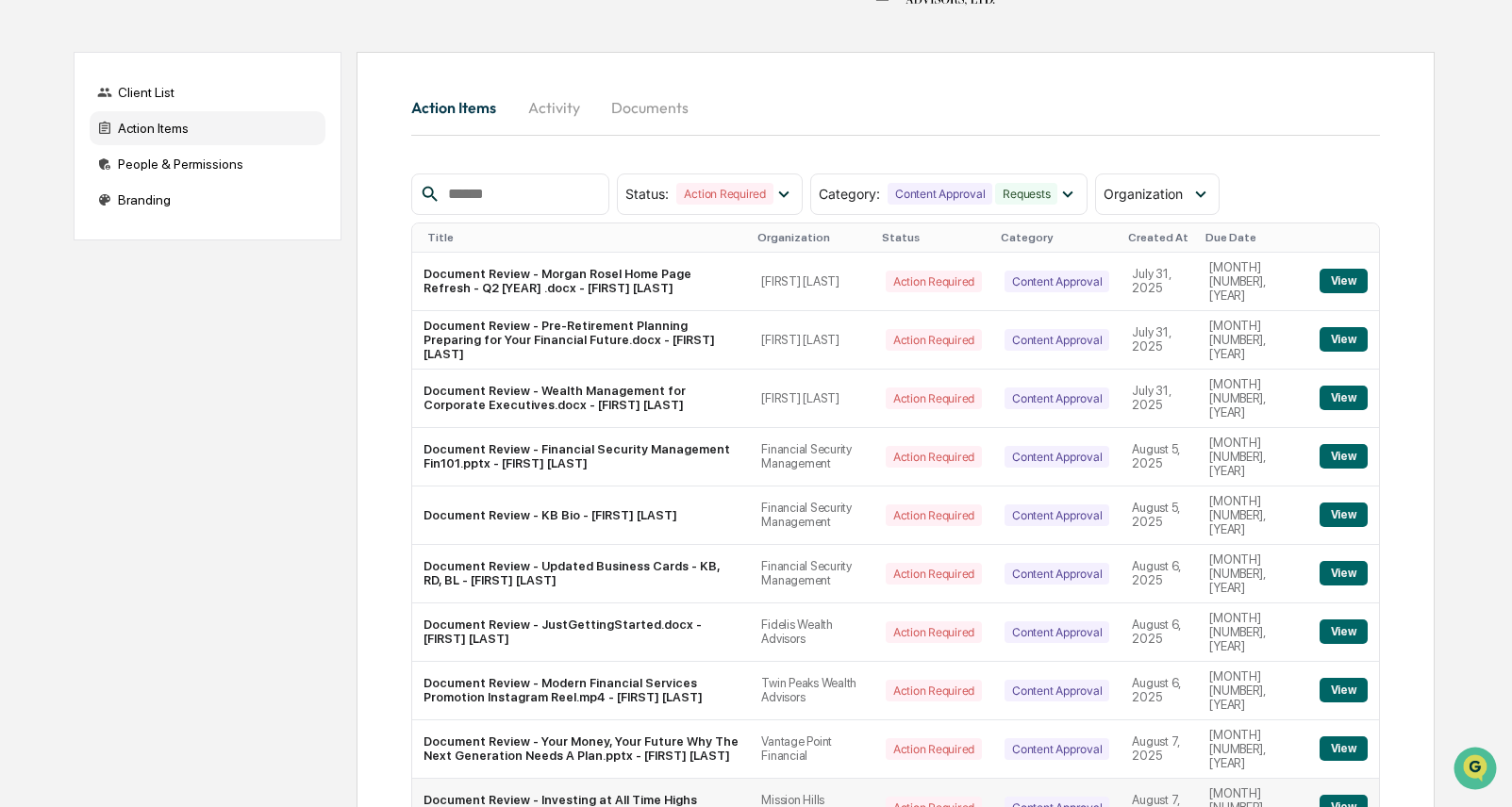 scroll, scrollTop: 103, scrollLeft: 0, axis: vertical 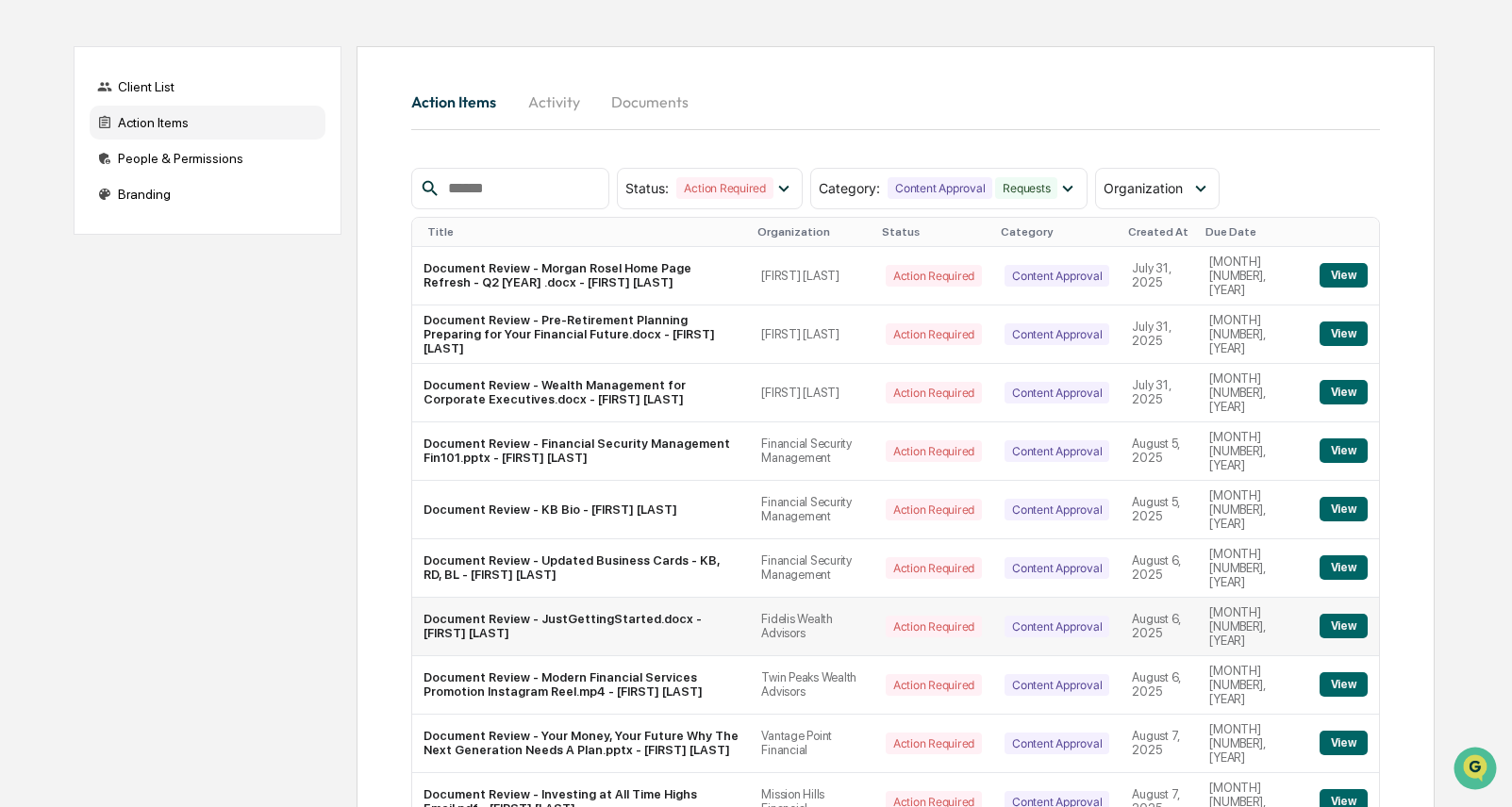 click on "View" at bounding box center [1343, 626] 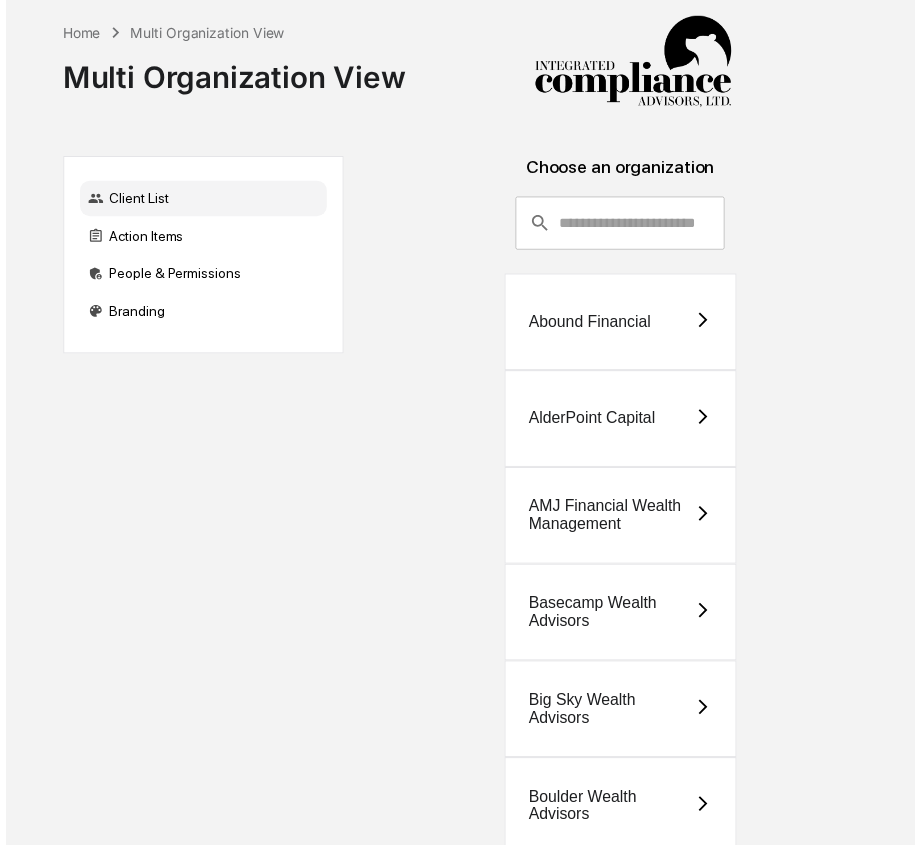 scroll, scrollTop: 0, scrollLeft: 0, axis: both 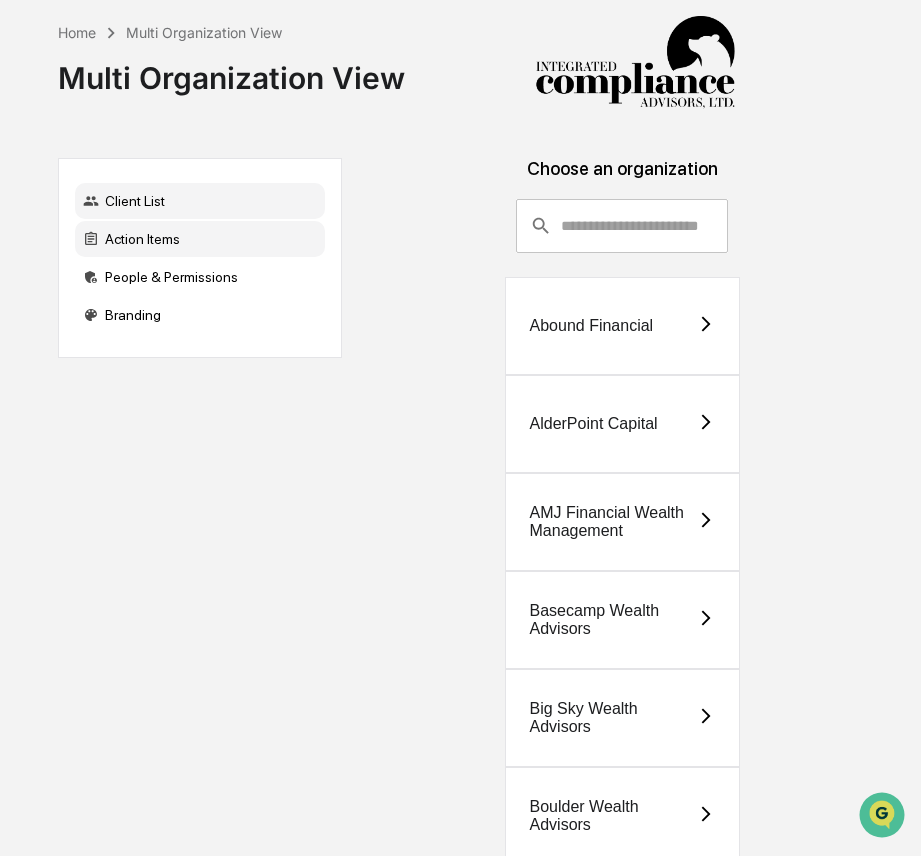 click on "Action Items" at bounding box center (200, 239) 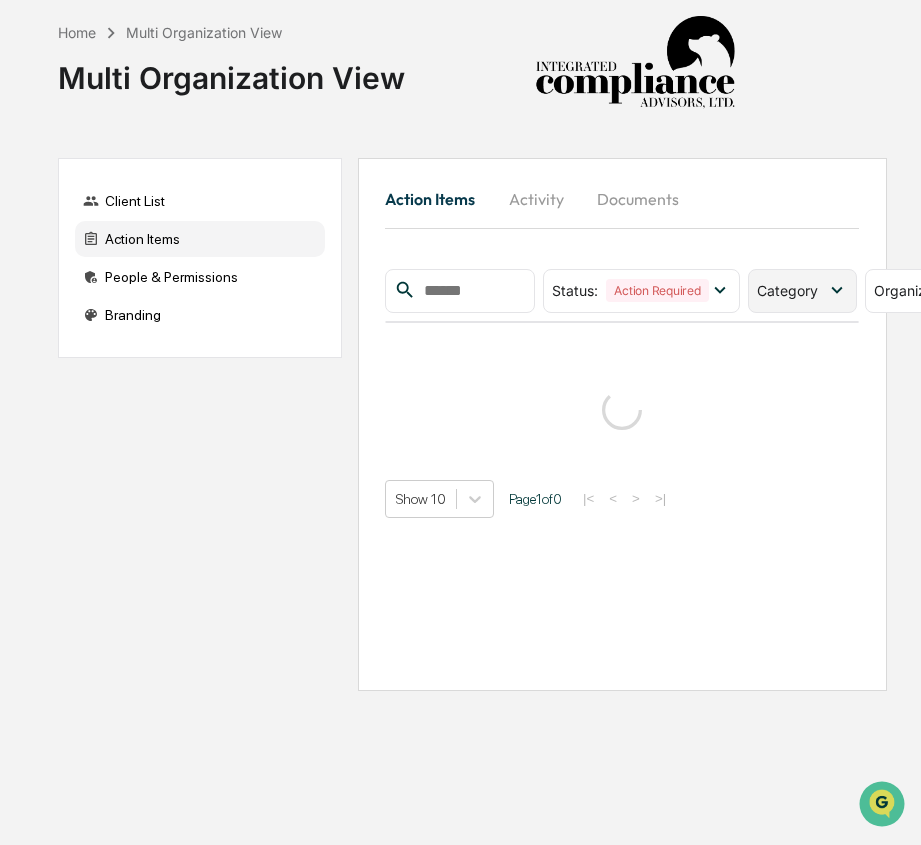 click on "Category" at bounding box center [802, 291] 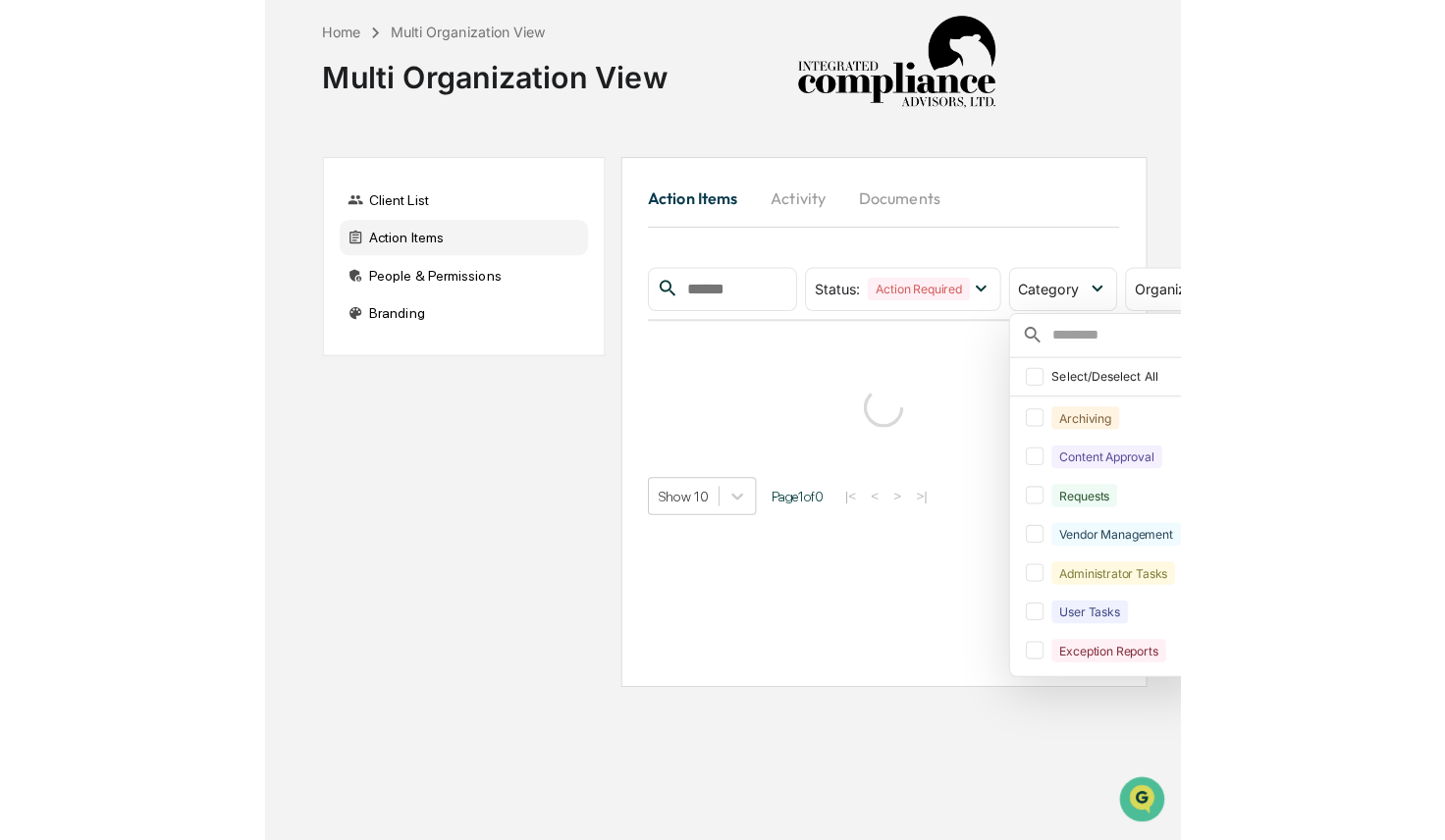 scroll, scrollTop: 0, scrollLeft: 0, axis: both 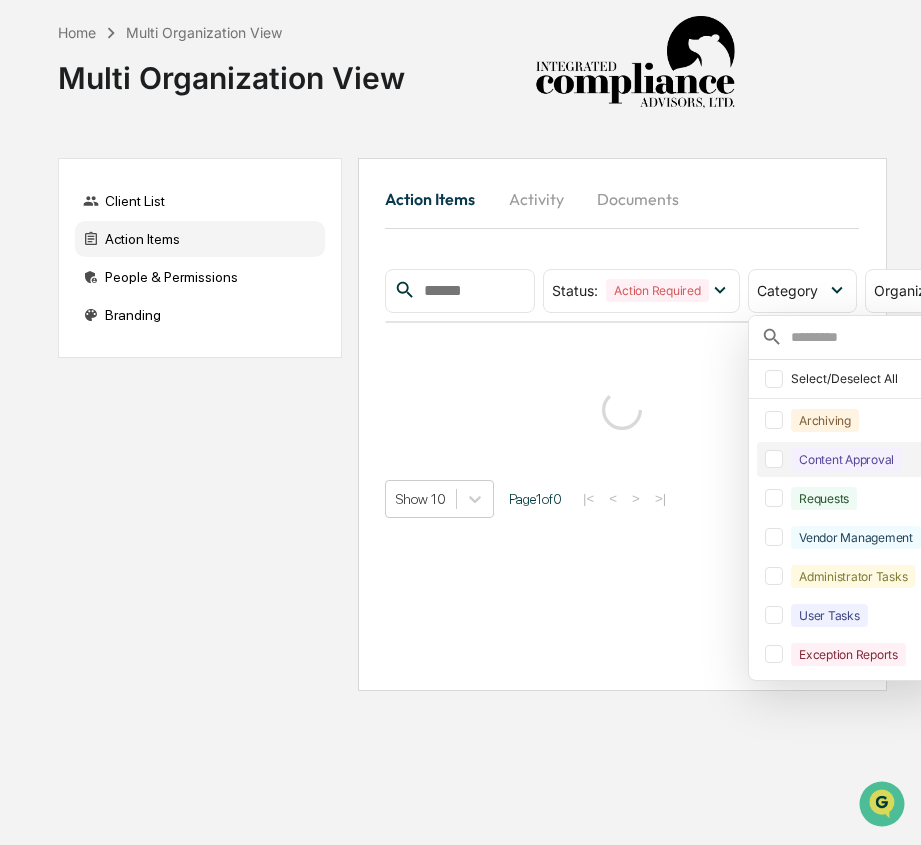 click on "Content Approval" at bounding box center [846, 459] 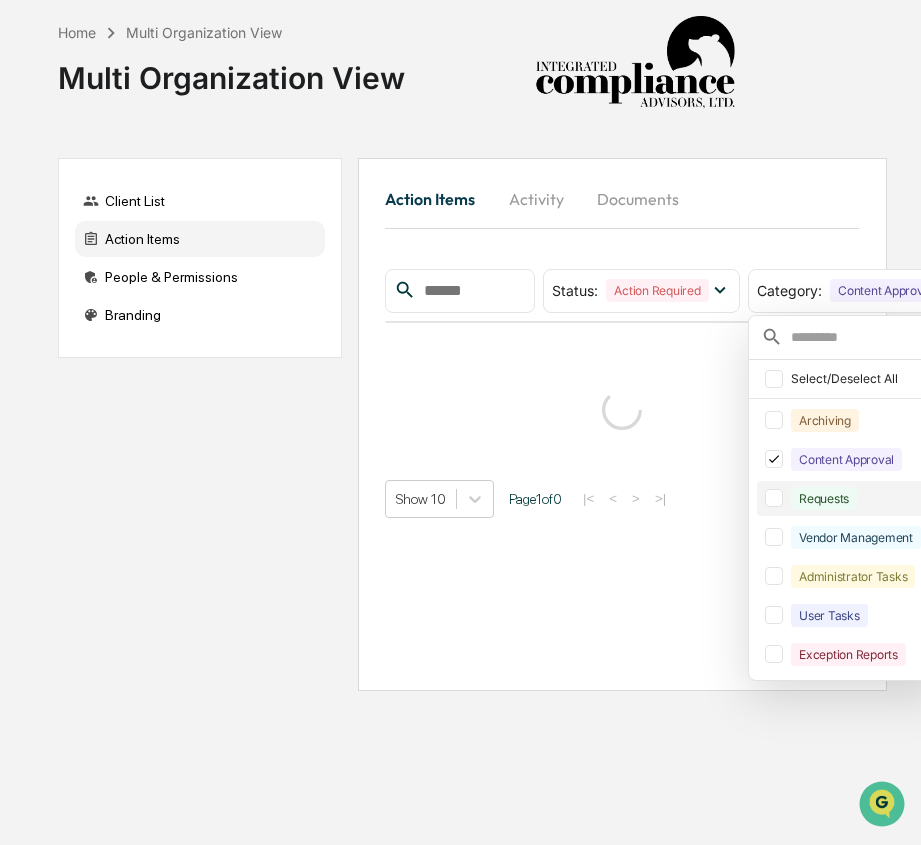 click on "Requests" at bounding box center [824, 498] 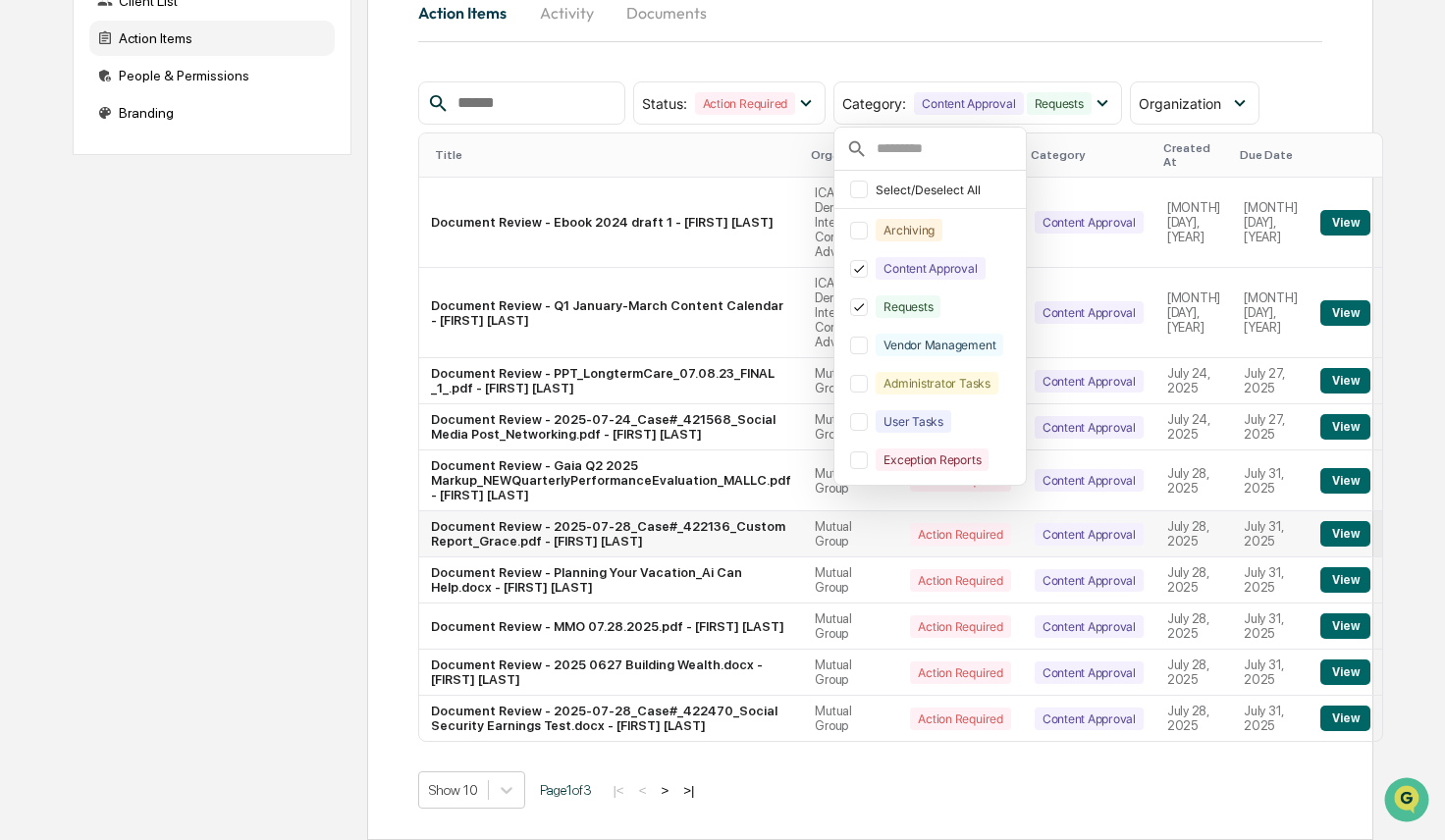 scroll, scrollTop: 210, scrollLeft: 0, axis: vertical 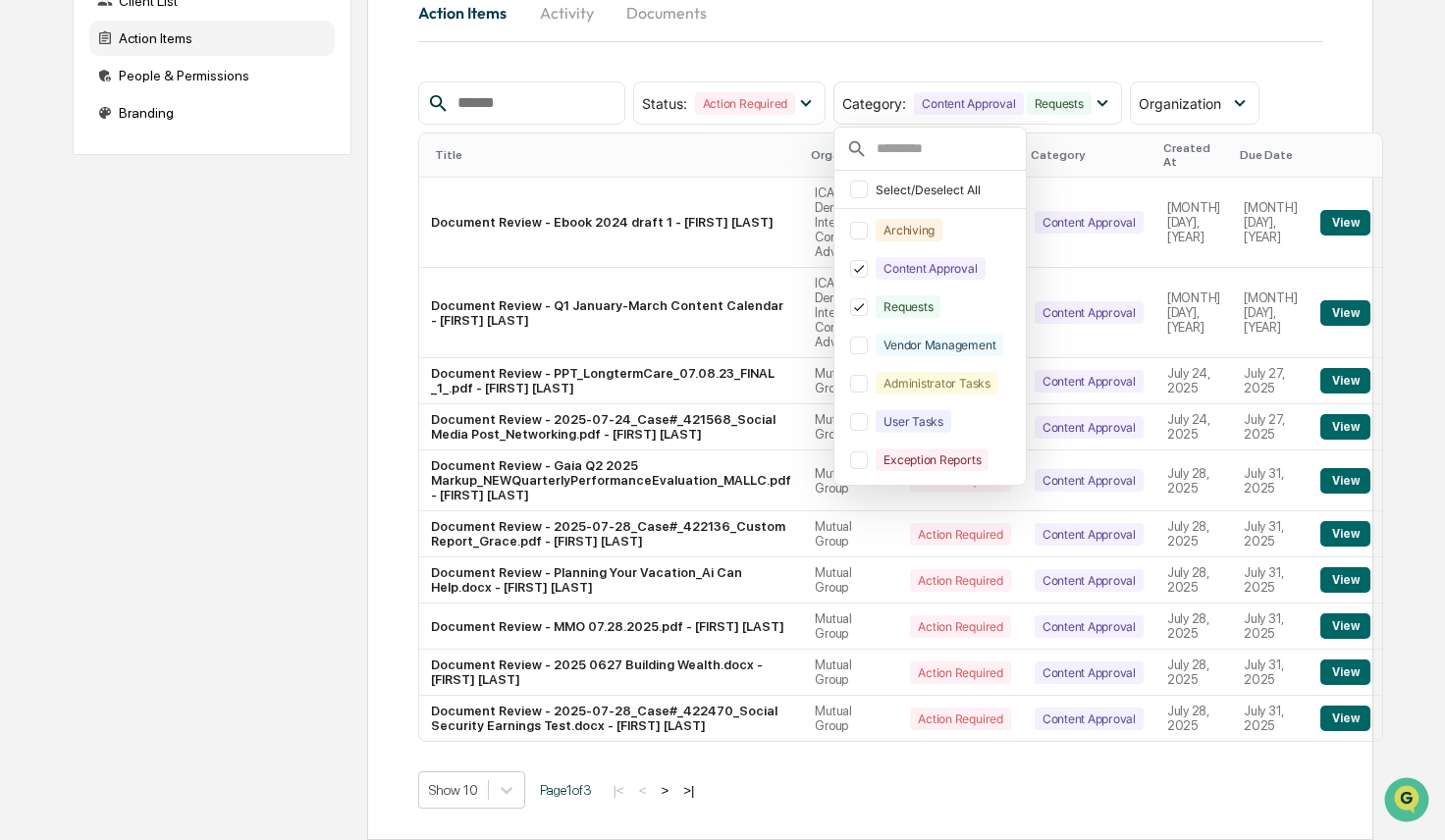 click on ">" at bounding box center [665, 790] 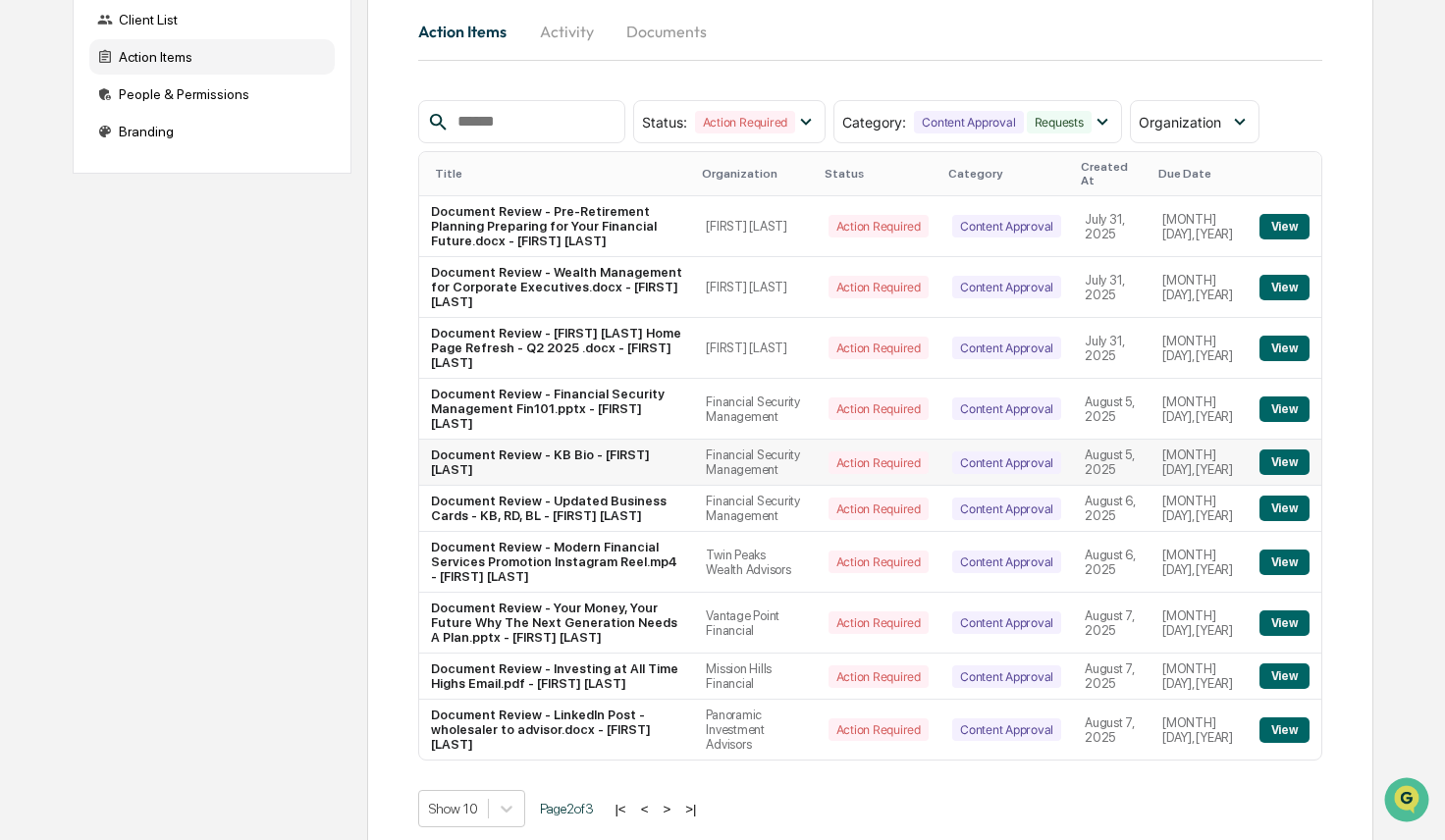 scroll, scrollTop: 194, scrollLeft: 0, axis: vertical 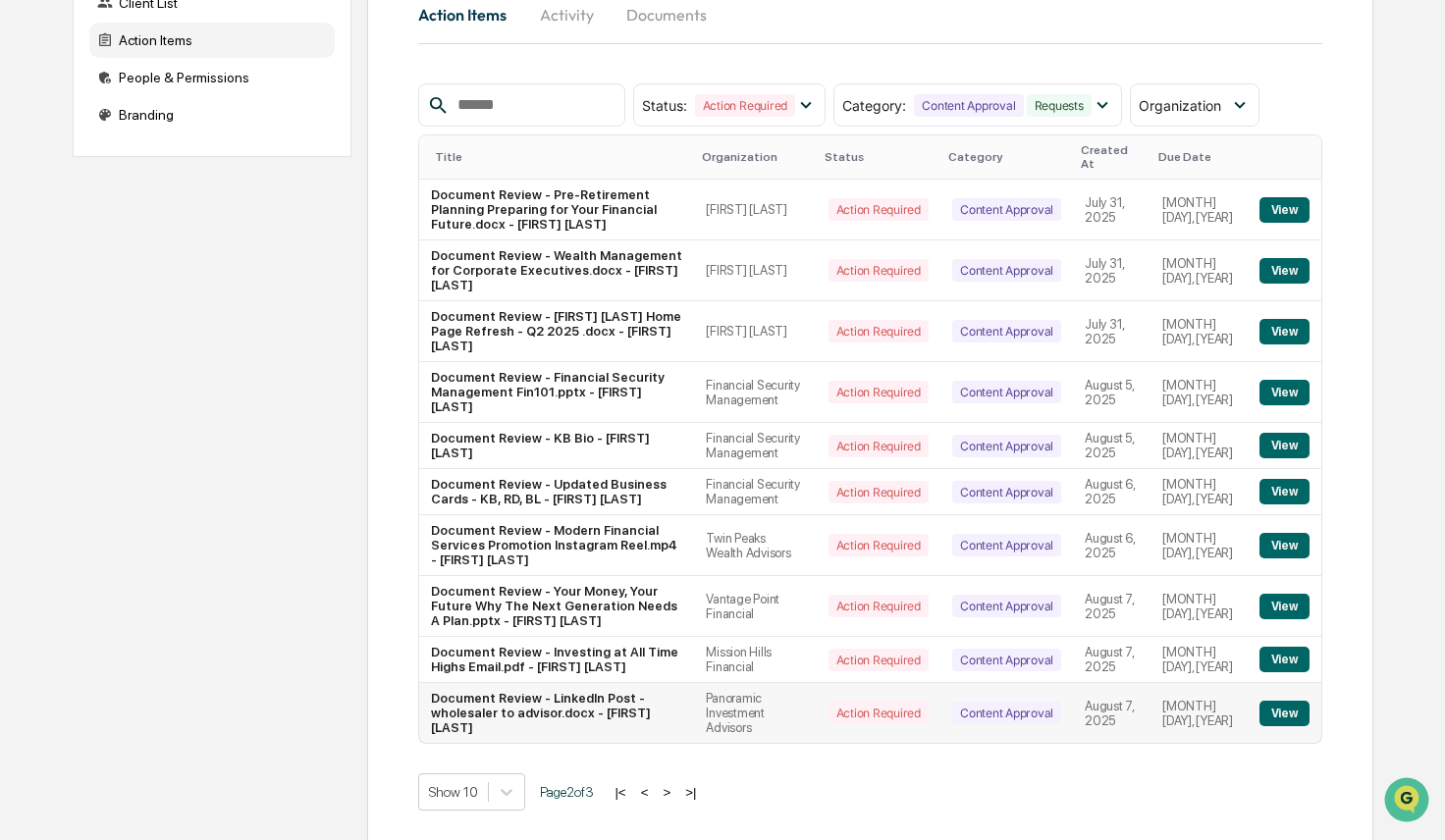 click on "View" at bounding box center [1284, 713] 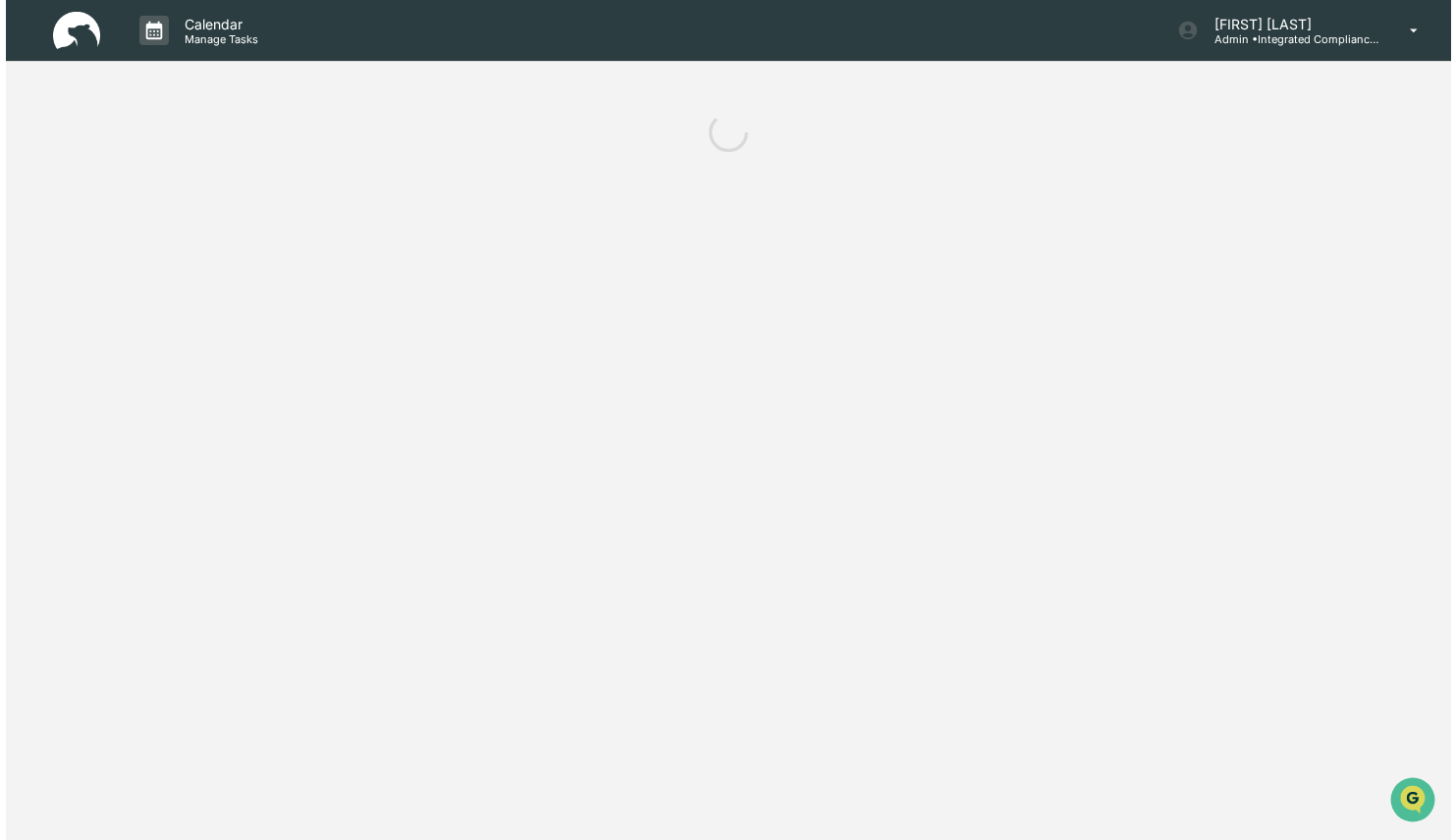 scroll, scrollTop: 0, scrollLeft: 0, axis: both 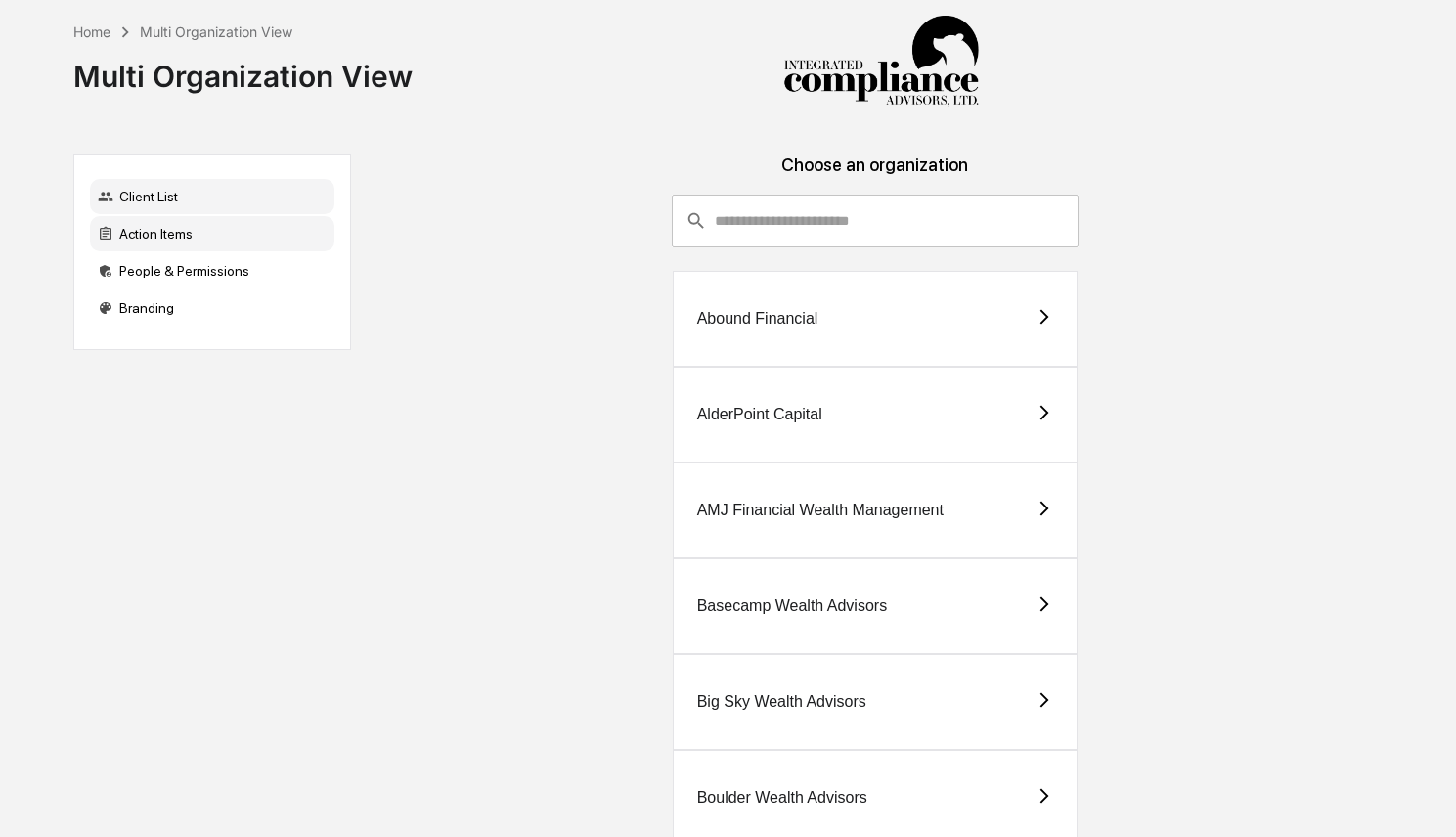 click on "Action Items" at bounding box center (212, 234) 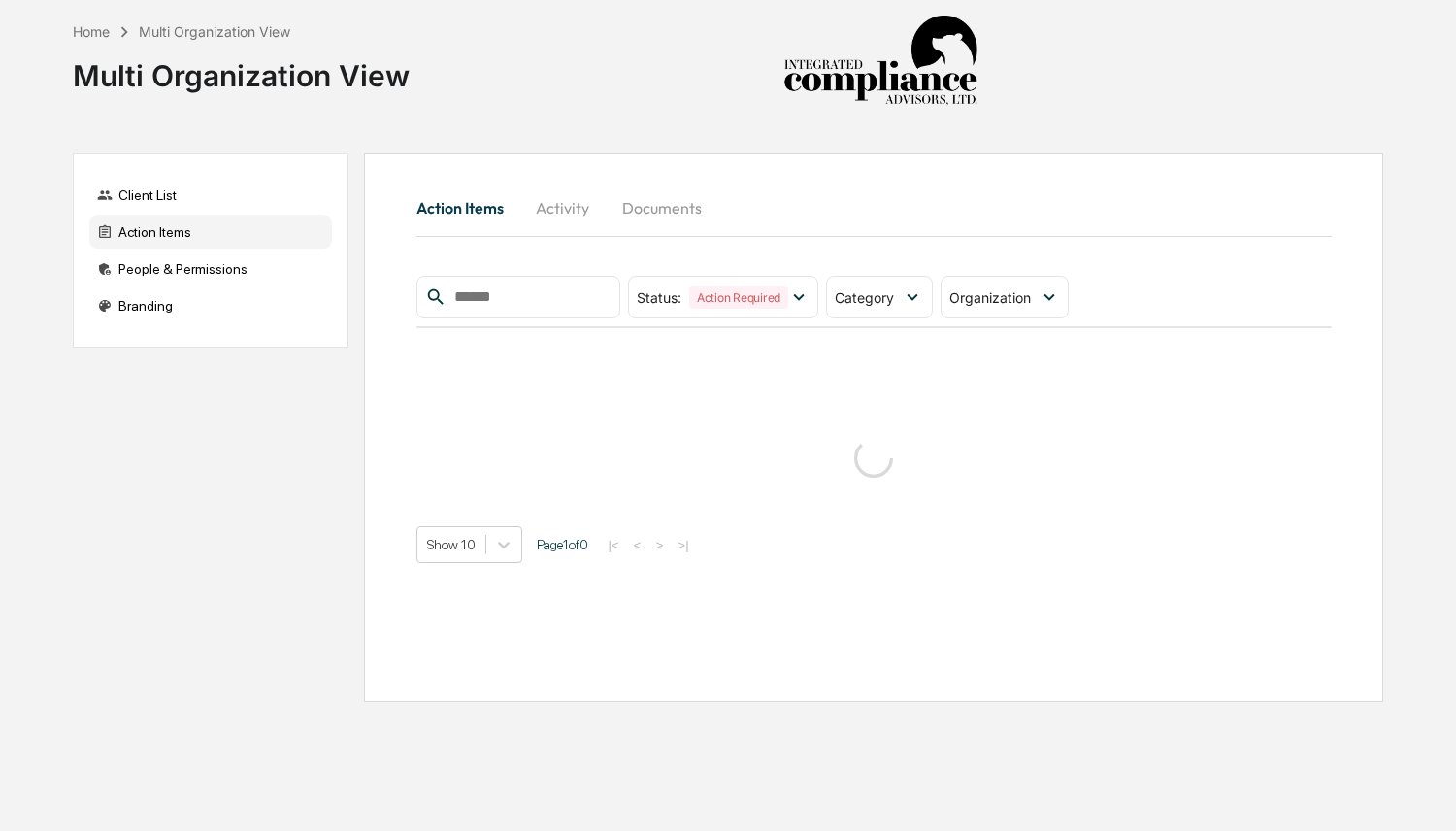 scroll, scrollTop: 0, scrollLeft: 0, axis: both 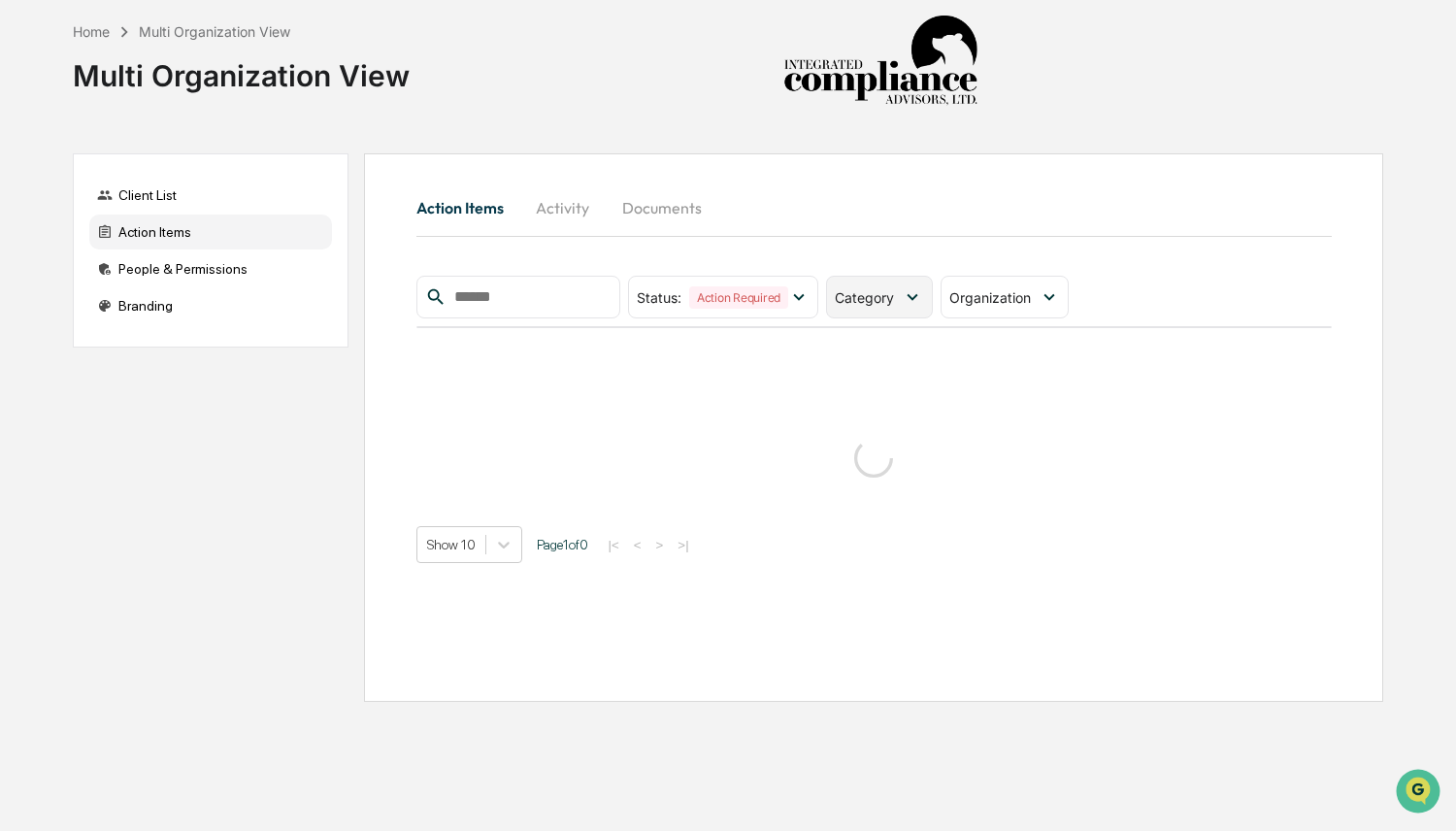 click on "Category" at bounding box center (864, 297) 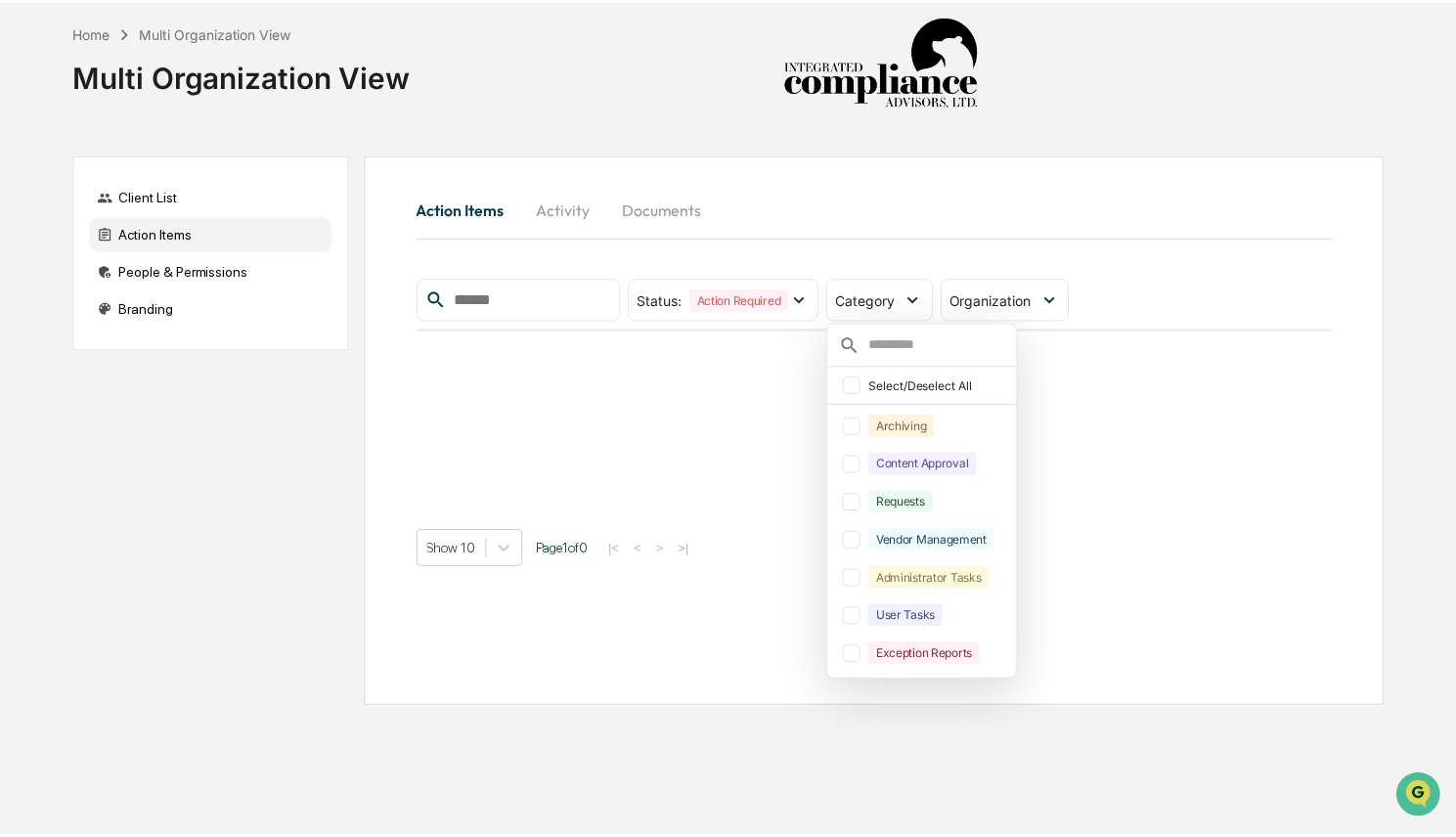 scroll, scrollTop: 0, scrollLeft: 0, axis: both 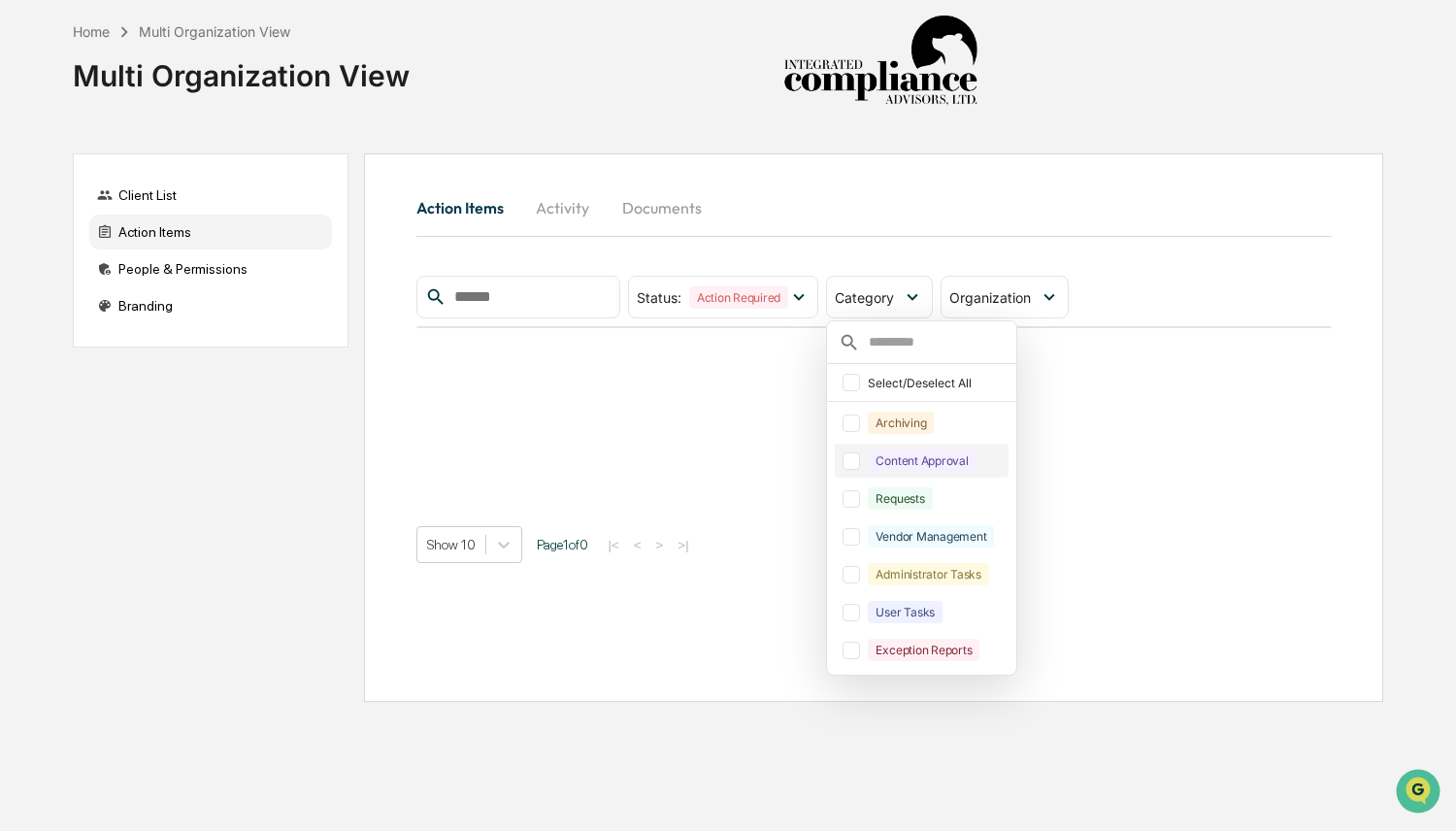 click on "Content Approval" at bounding box center (921, 460) 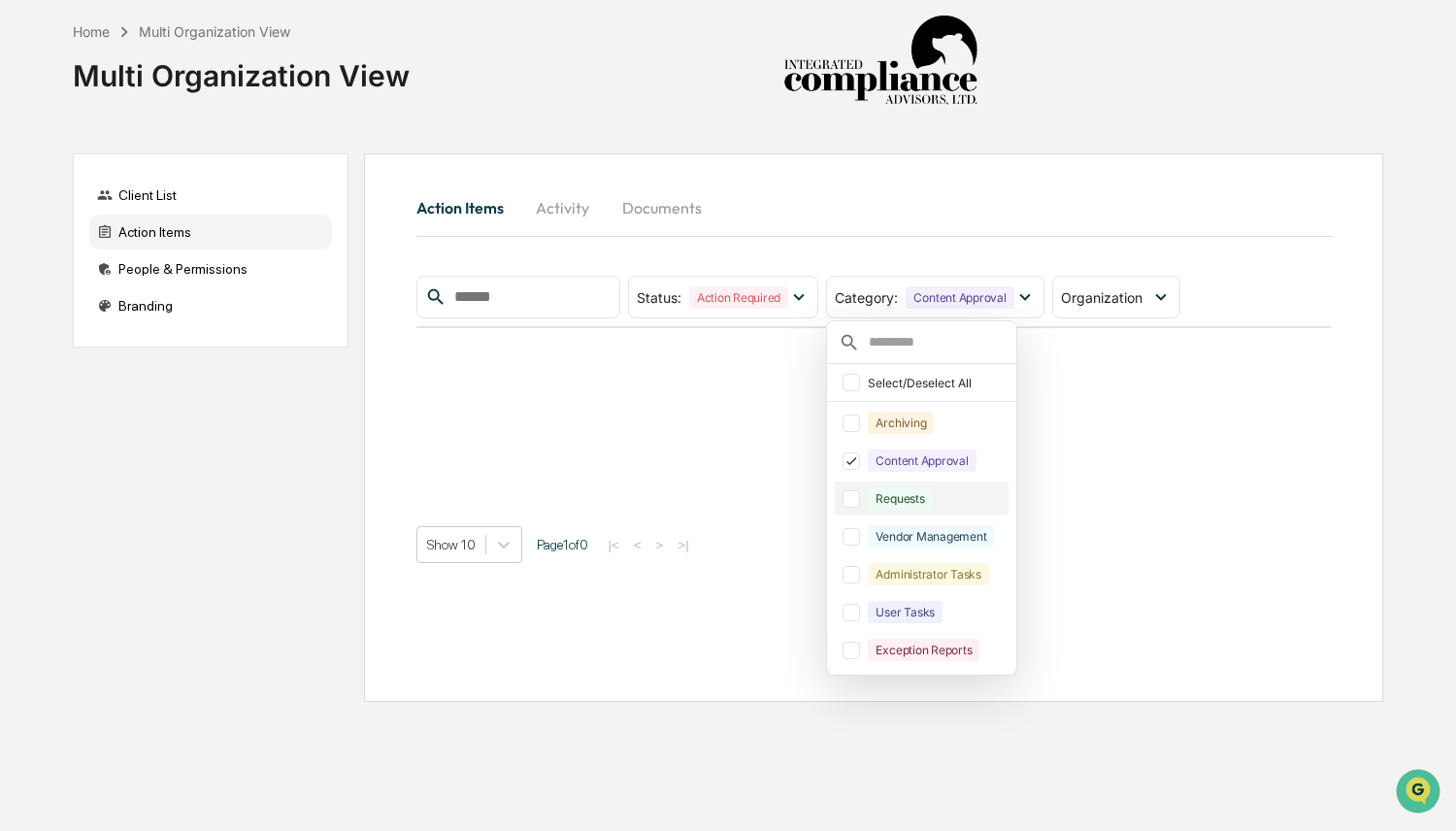click on "Requests" at bounding box center (900, 498) 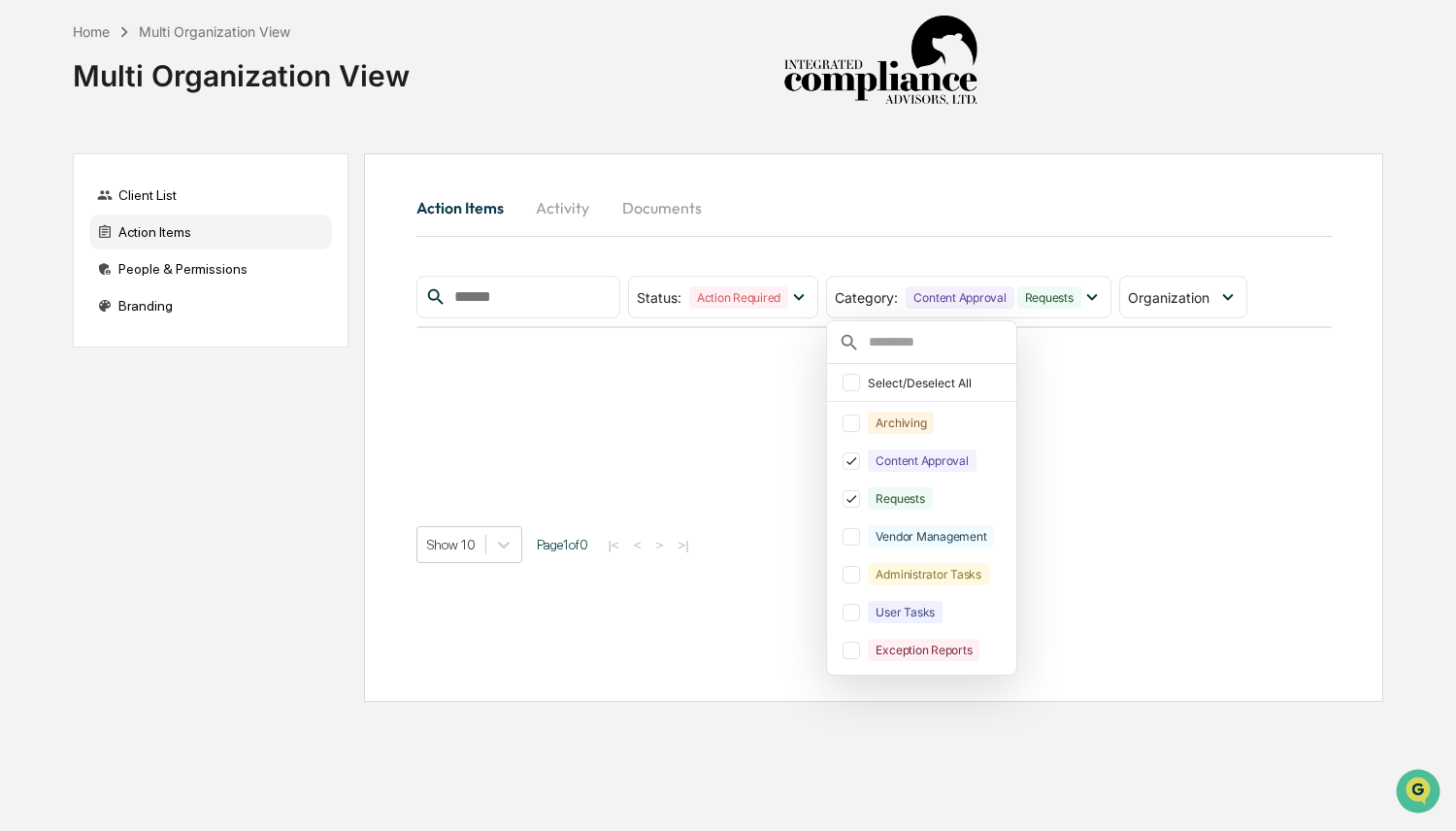 click on "Action Items Activity Documents" at bounding box center (874, 211) 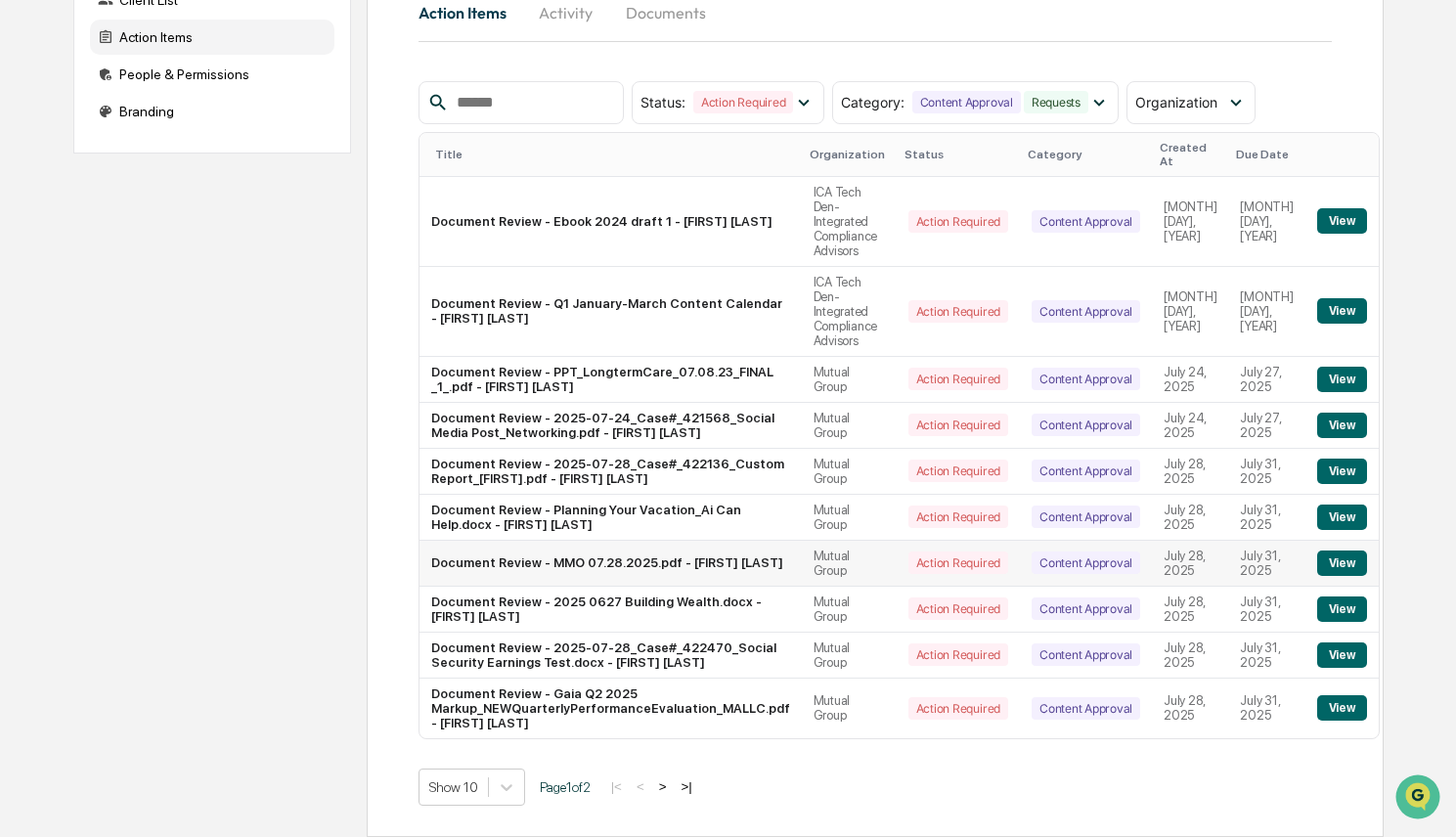 scroll, scrollTop: 210, scrollLeft: 0, axis: vertical 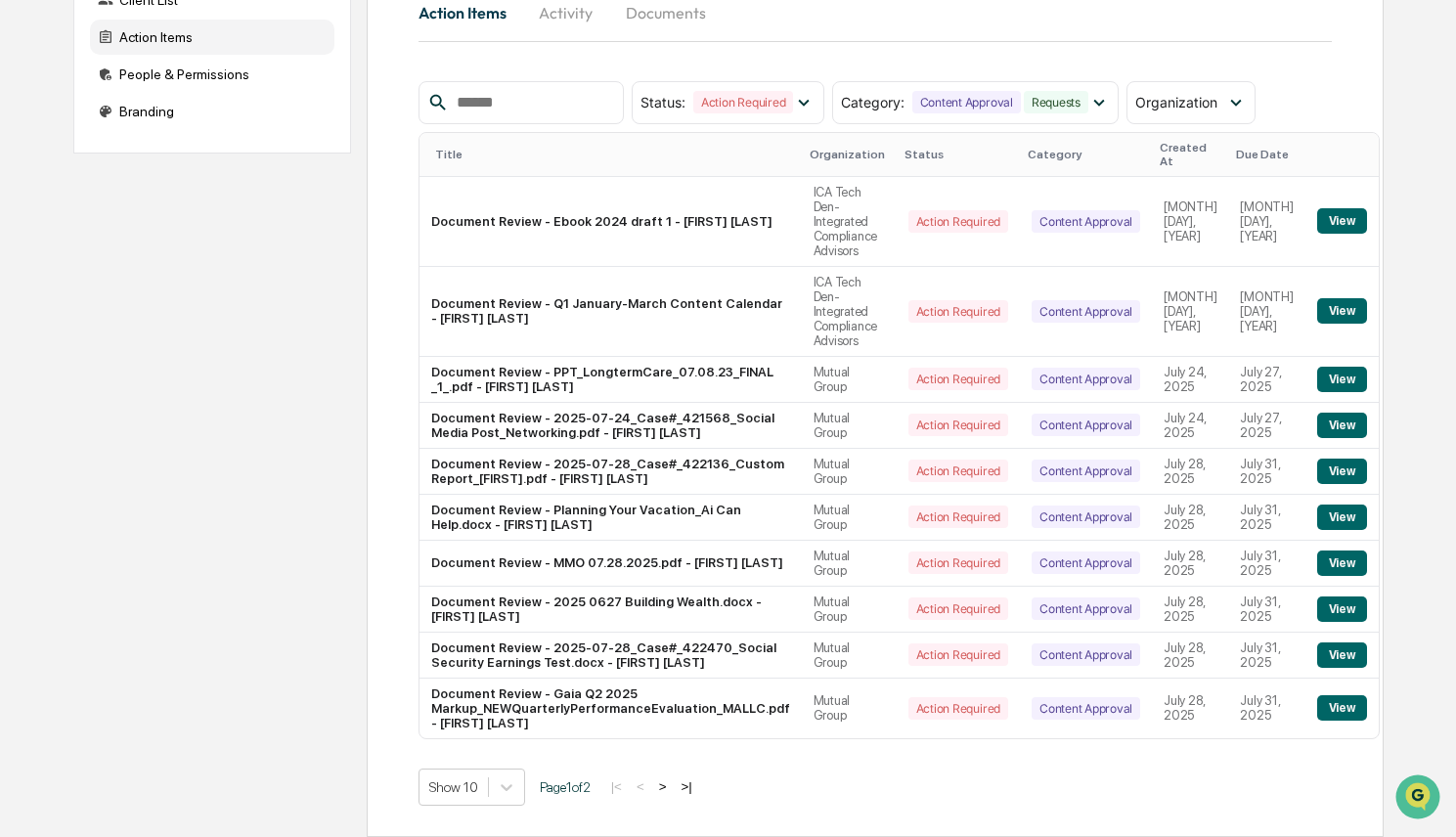 click on ">" at bounding box center (663, 786) 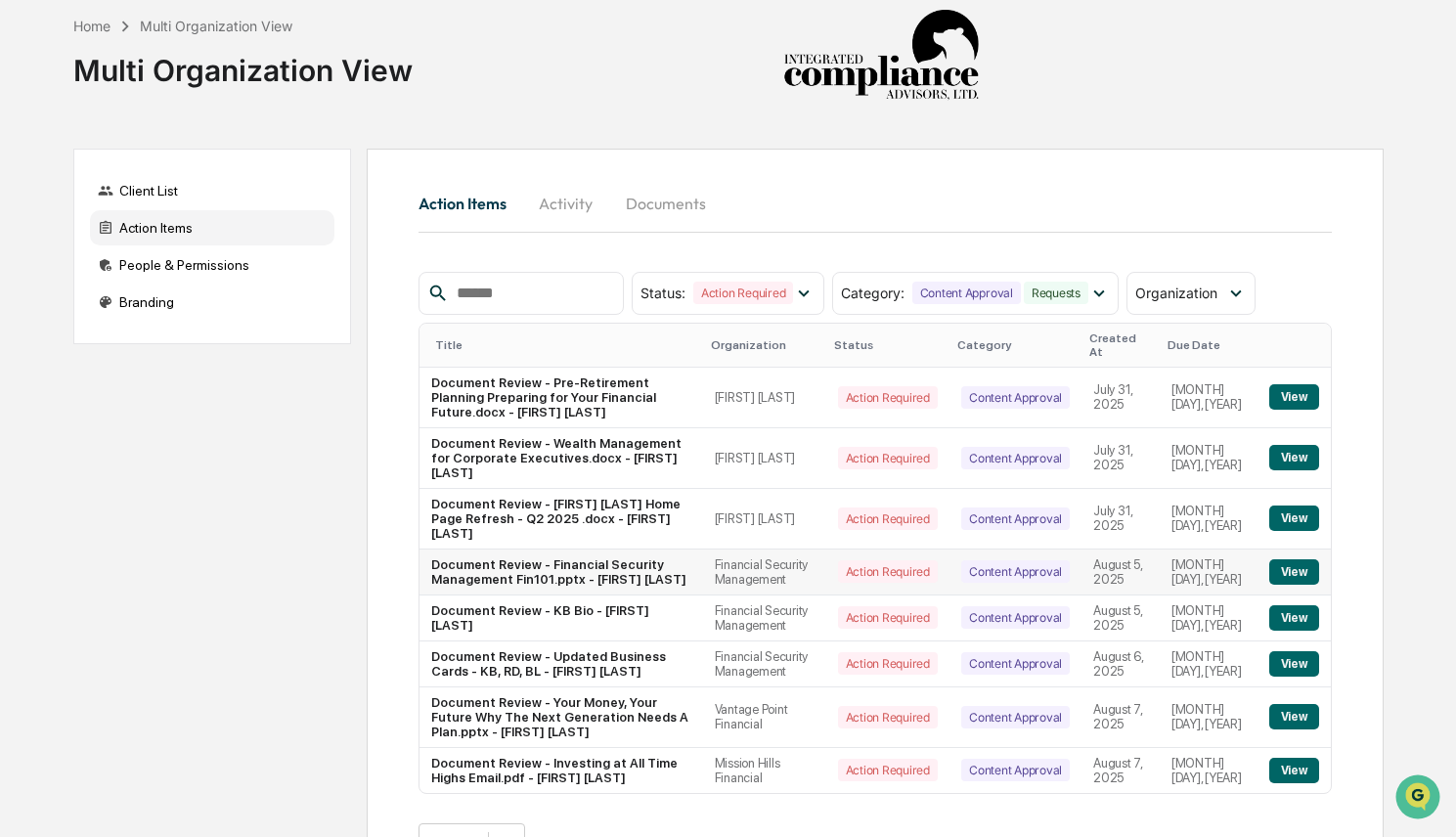 scroll, scrollTop: 32, scrollLeft: 0, axis: vertical 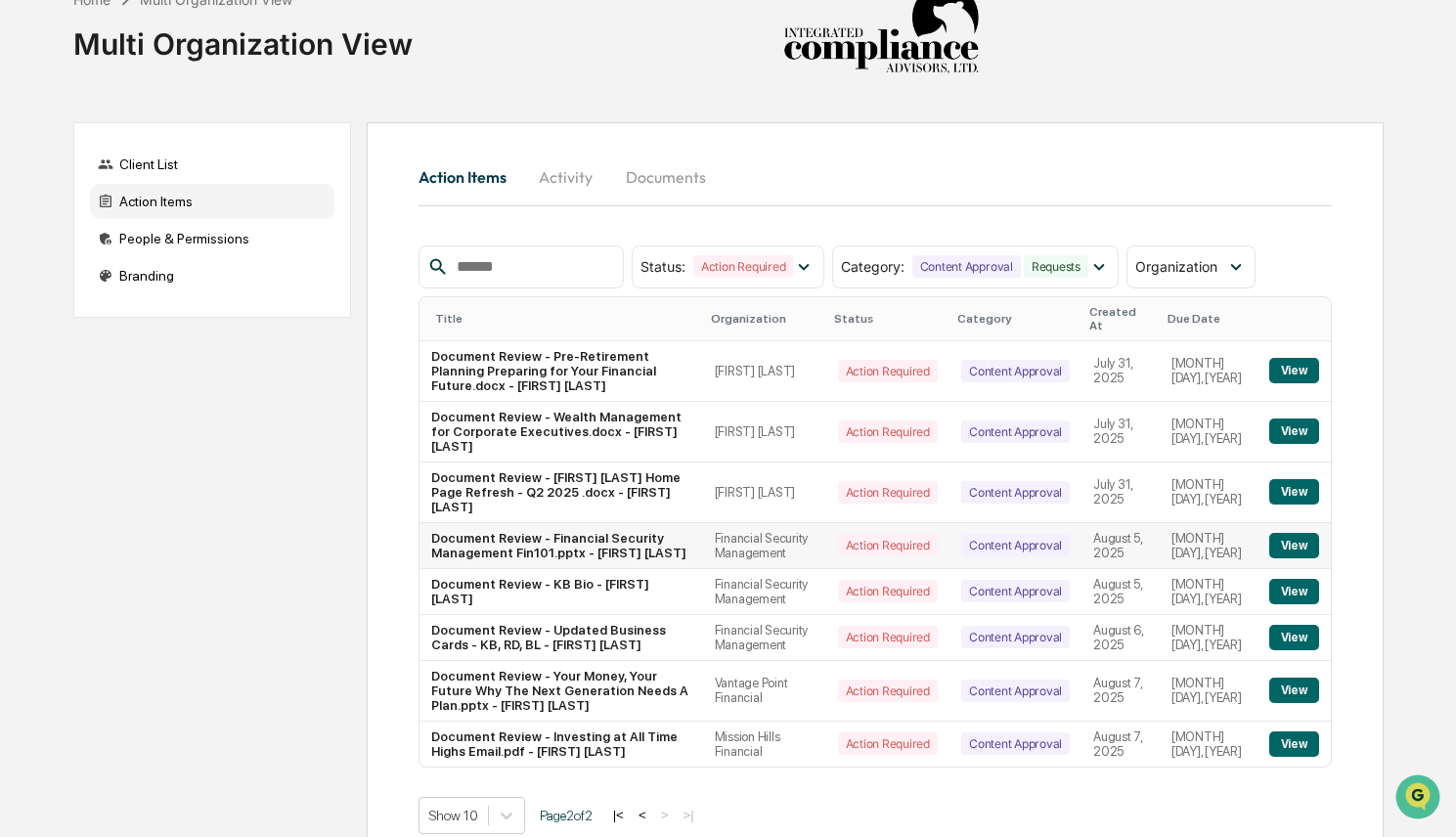 click on "Financial Security Management" at bounding box center (765, 546) 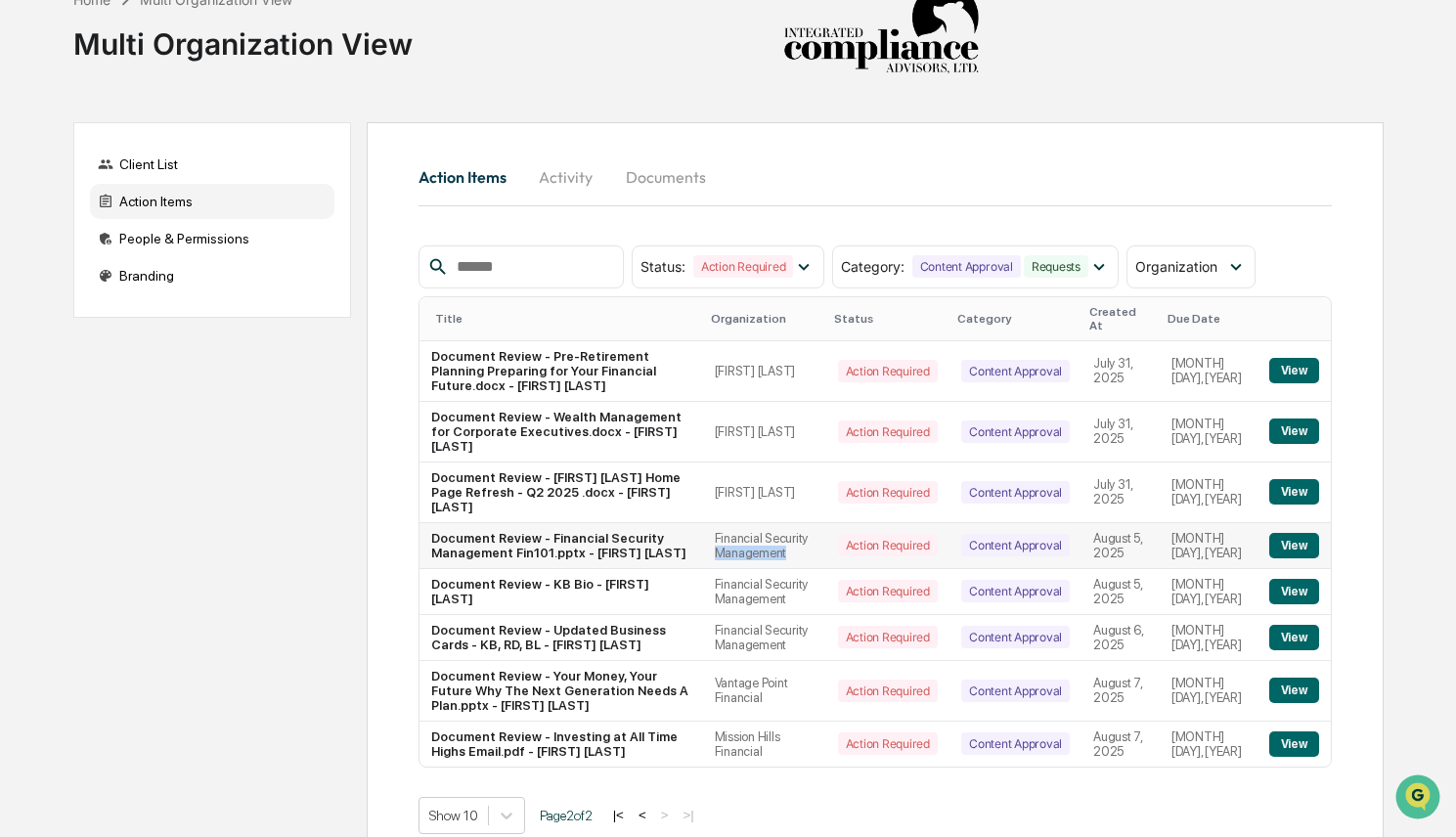 click on "Financial Security Management" at bounding box center (765, 546) 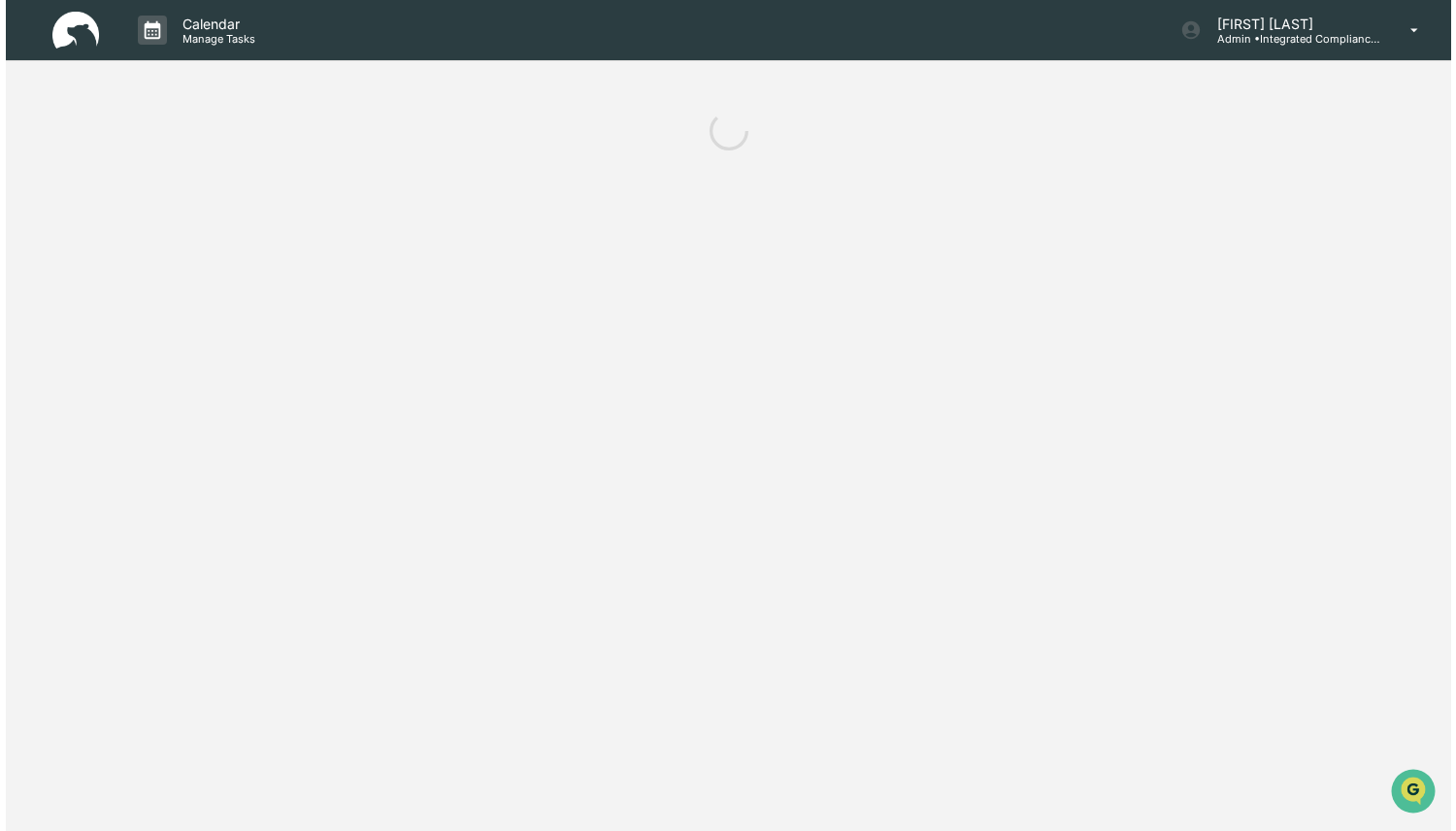 scroll, scrollTop: 0, scrollLeft: 0, axis: both 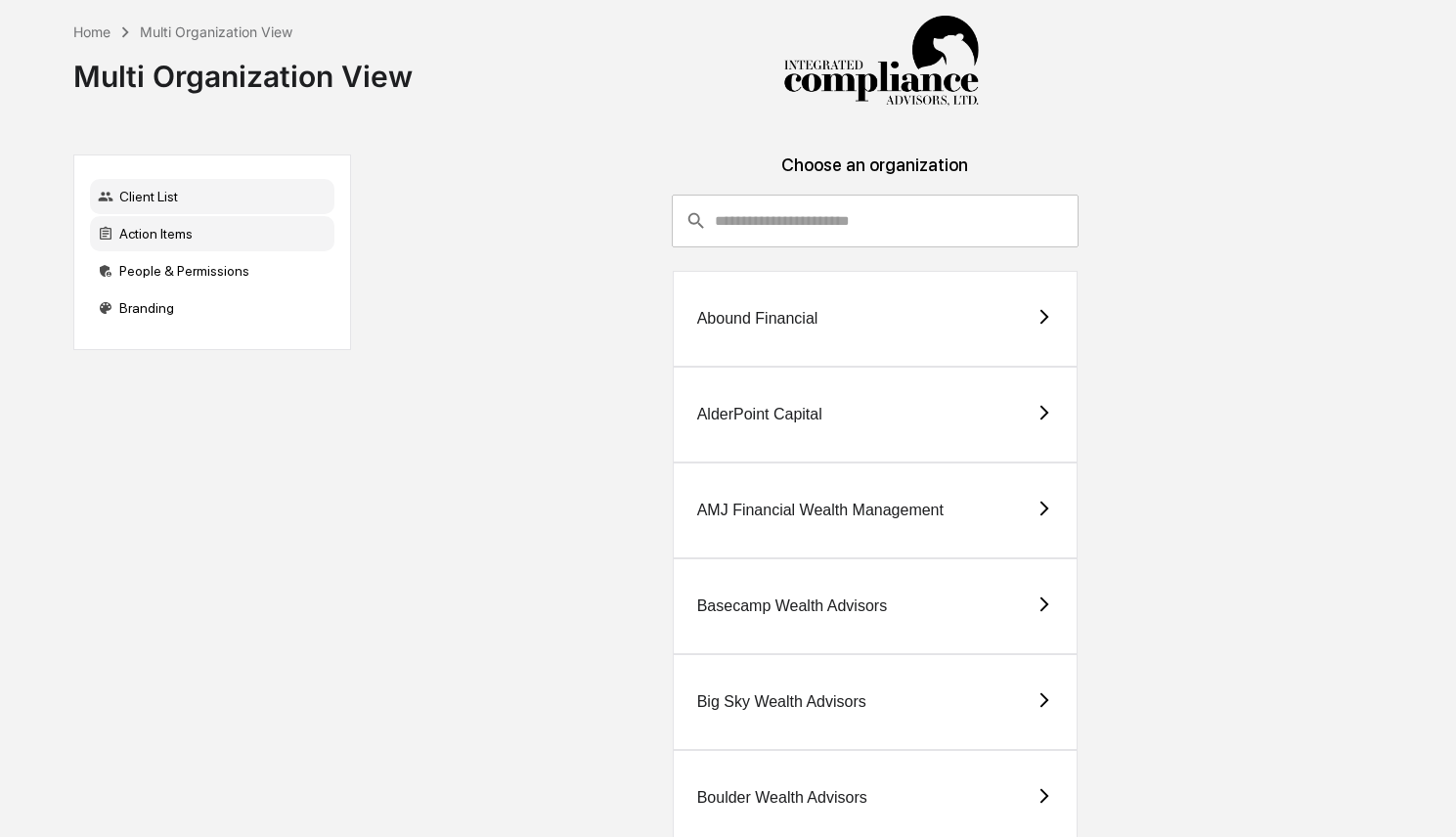 click on "Action Items" at bounding box center (212, 234) 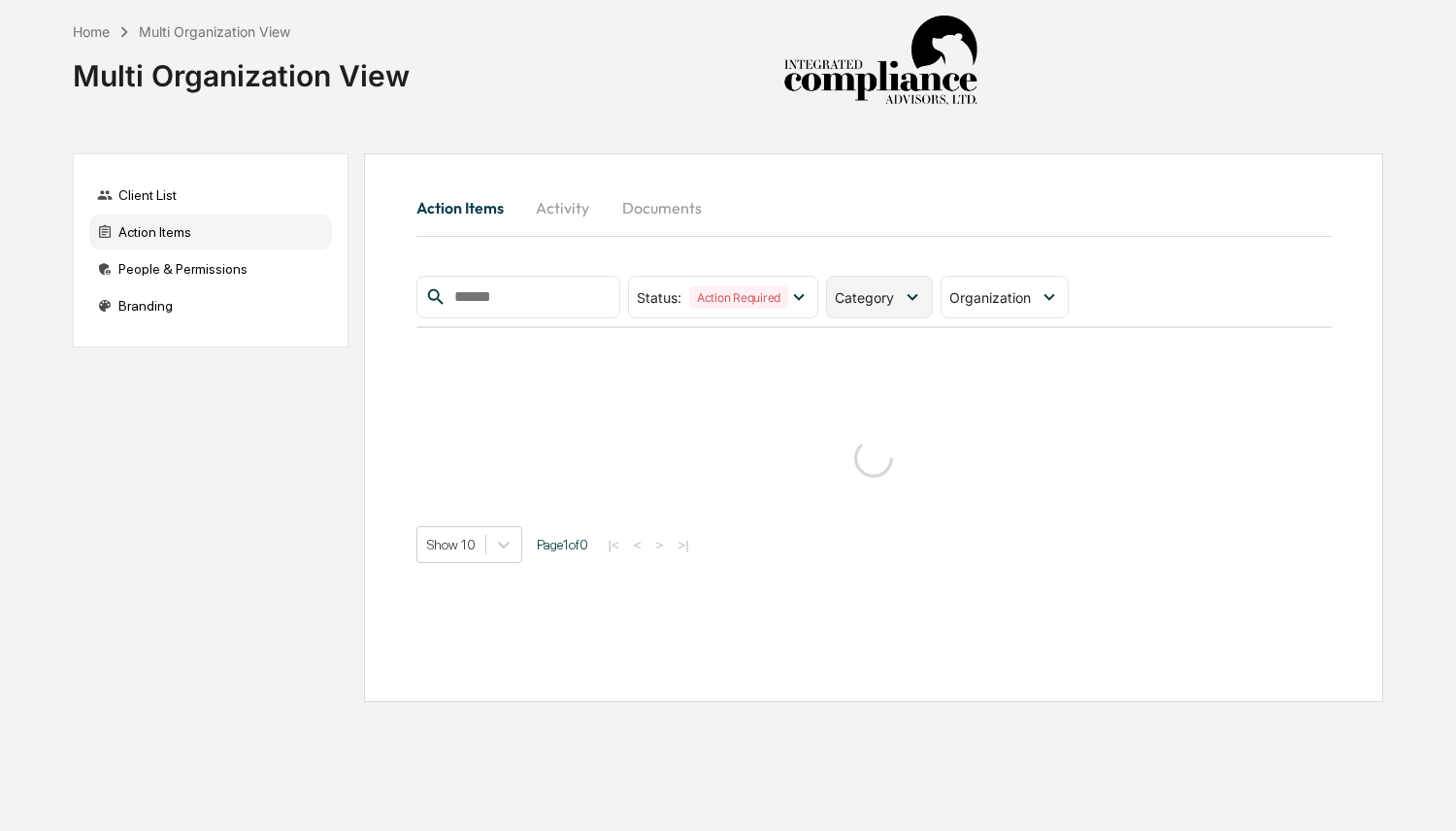 scroll, scrollTop: 0, scrollLeft: 0, axis: both 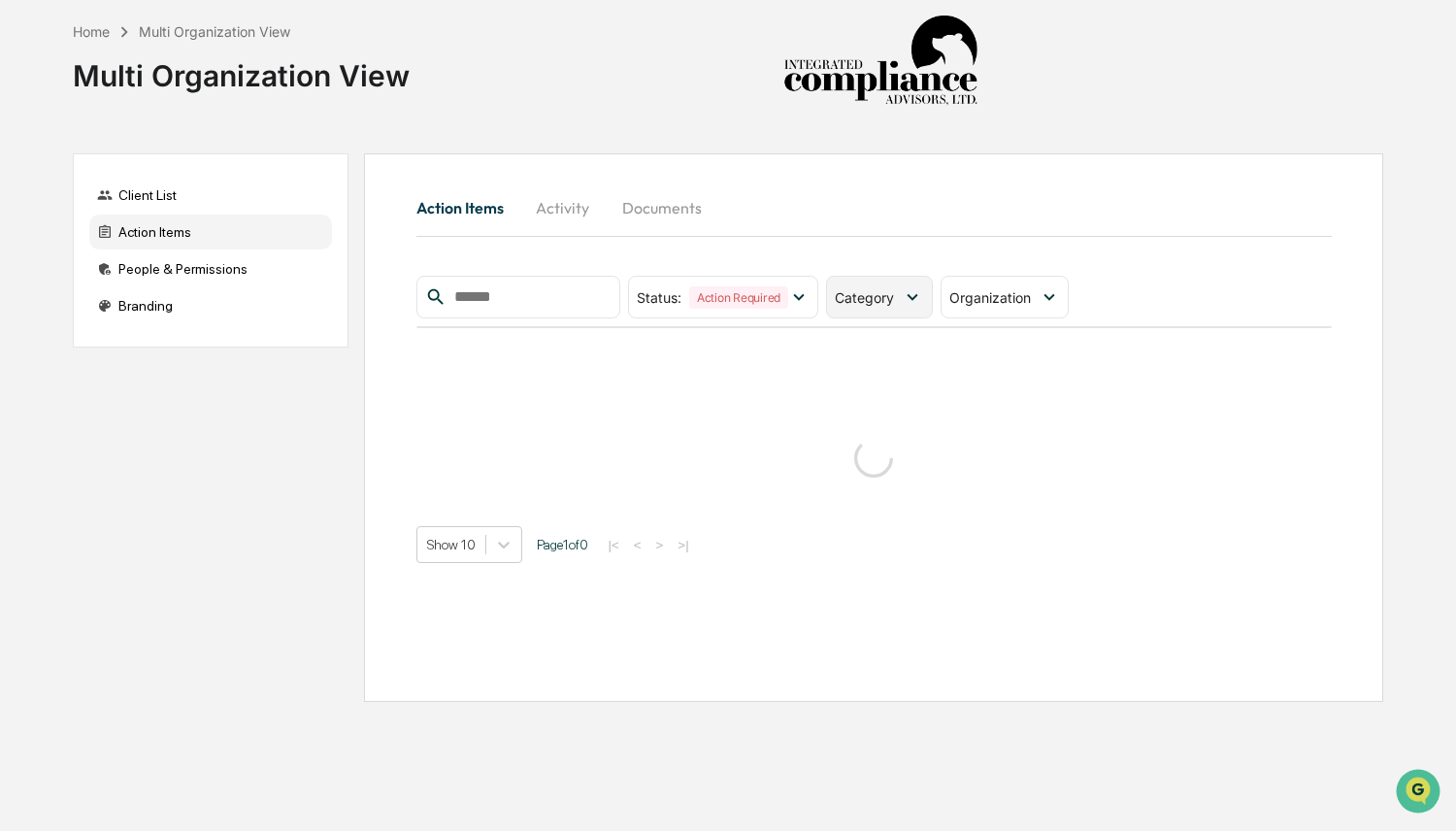 click on "Category" at bounding box center (864, 297) 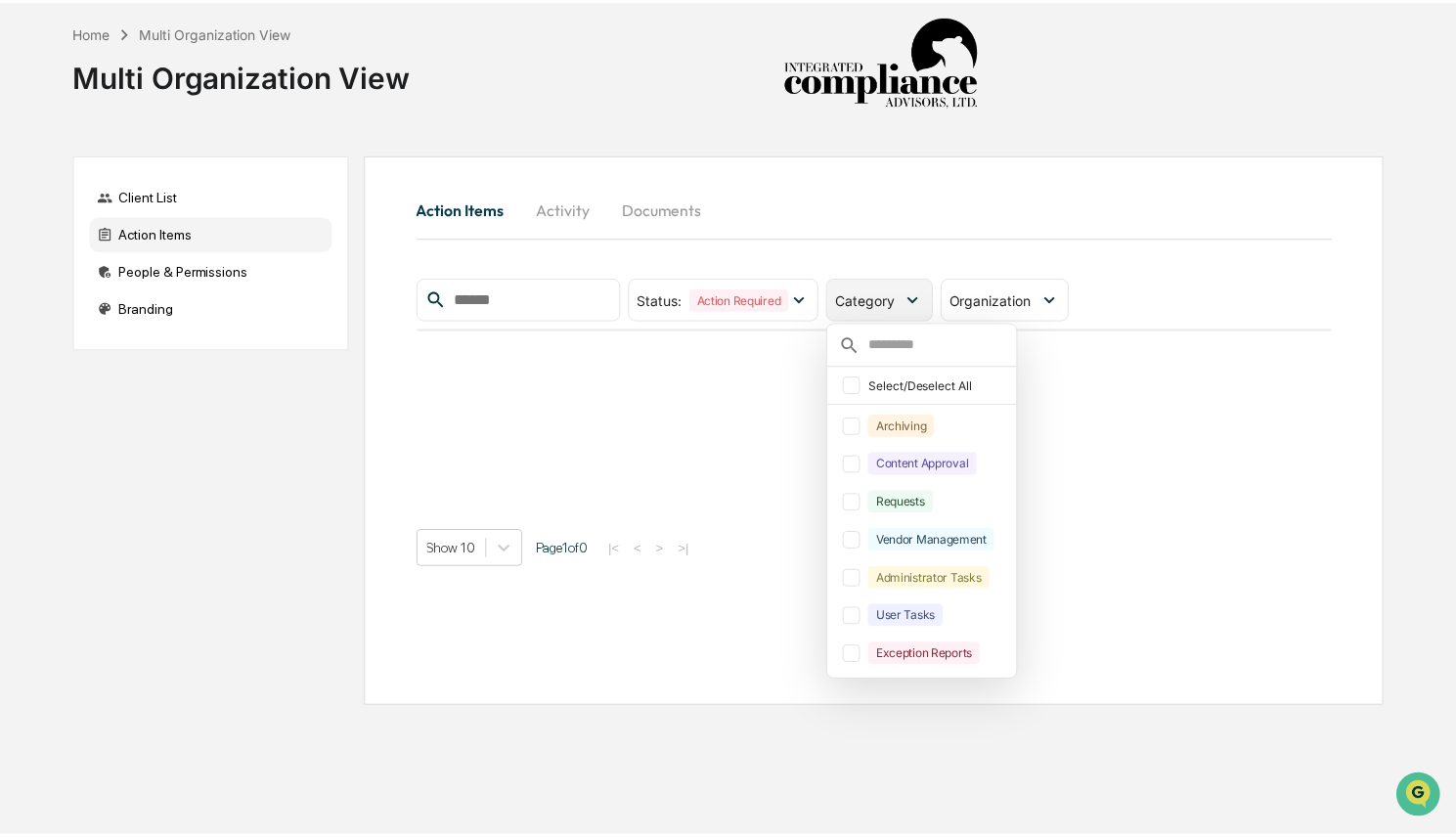 scroll, scrollTop: 0, scrollLeft: 0, axis: both 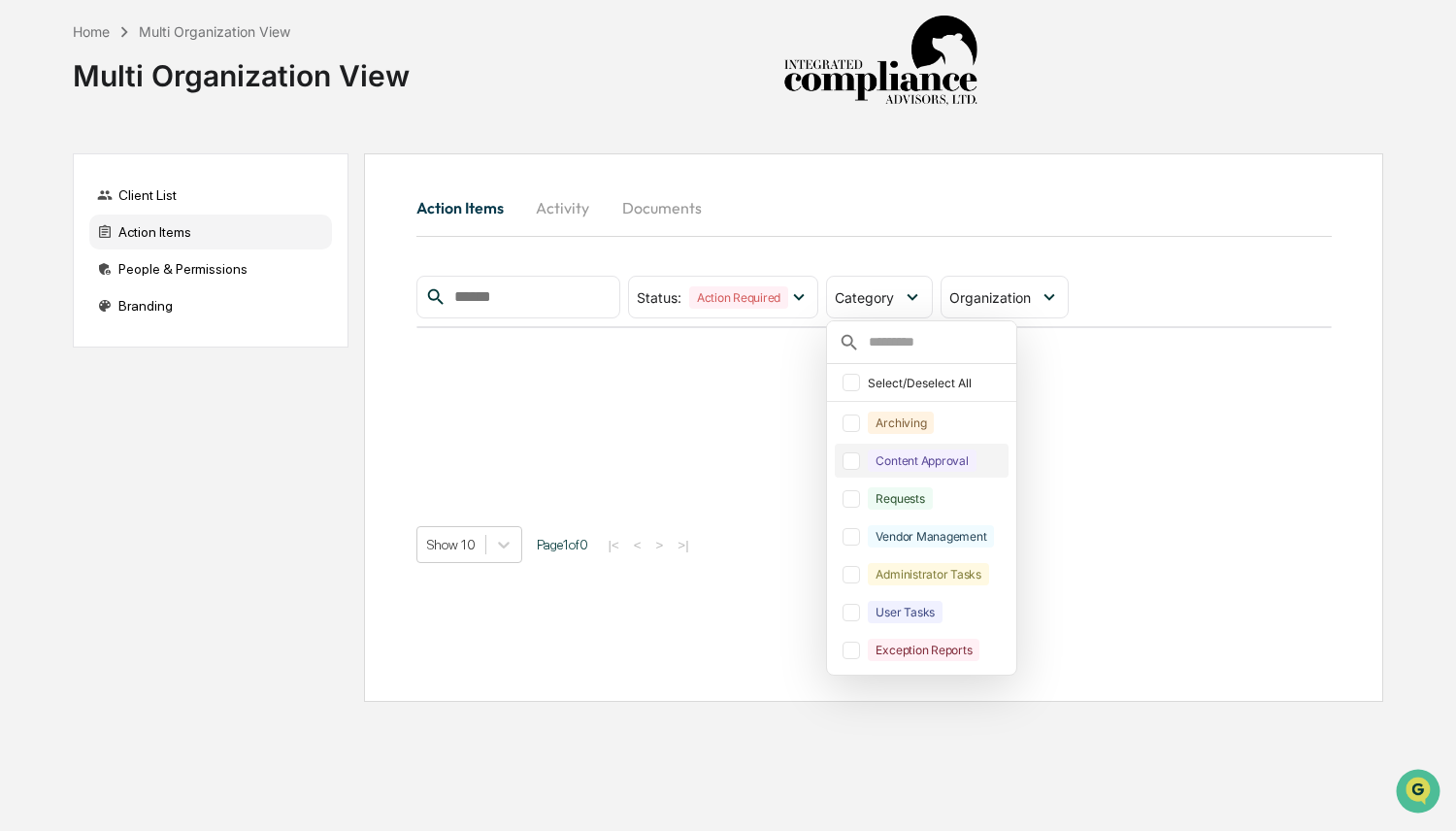 click on "Content Approval" at bounding box center (921, 460) 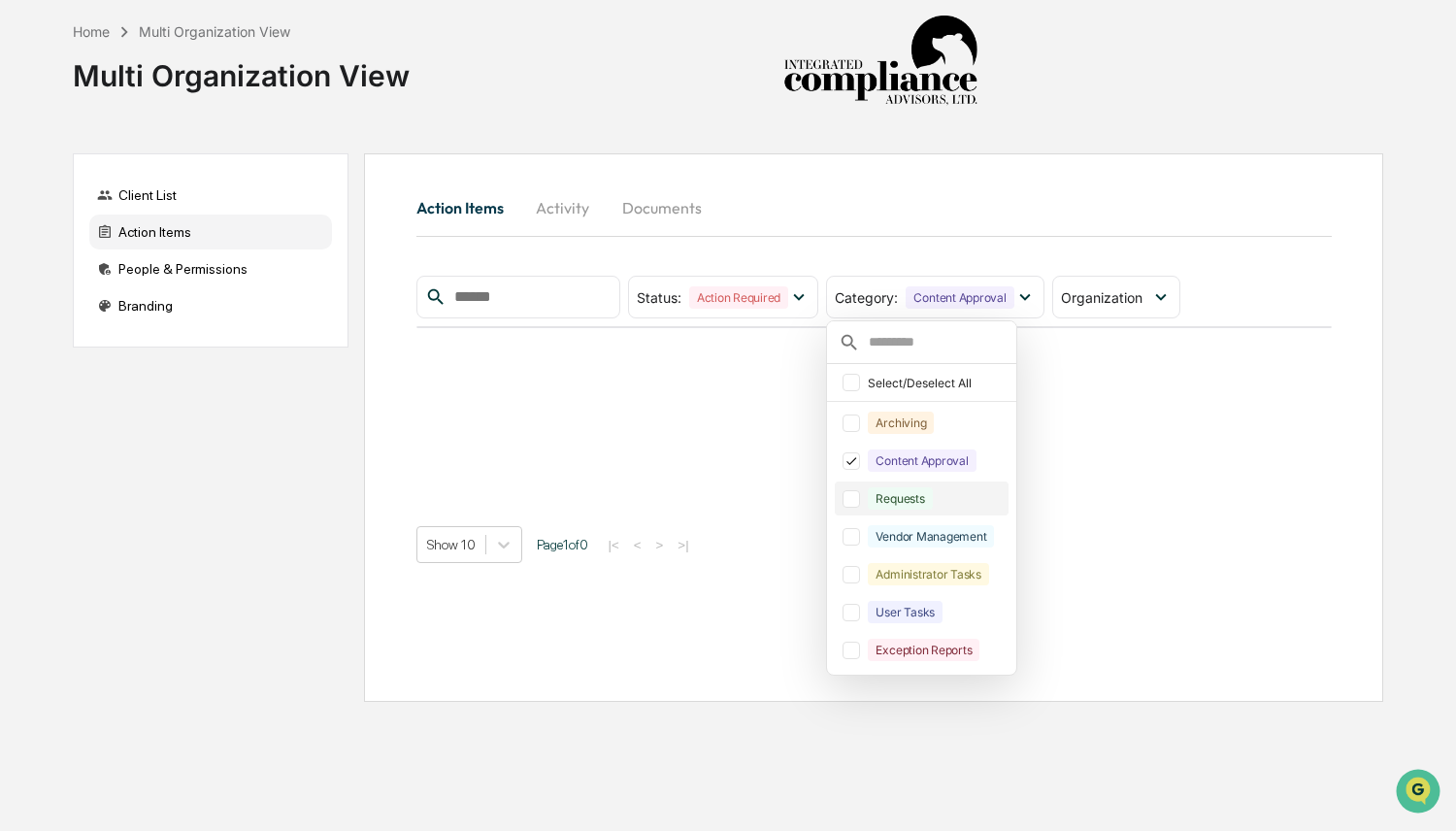 click on "Requests" at bounding box center (900, 498) 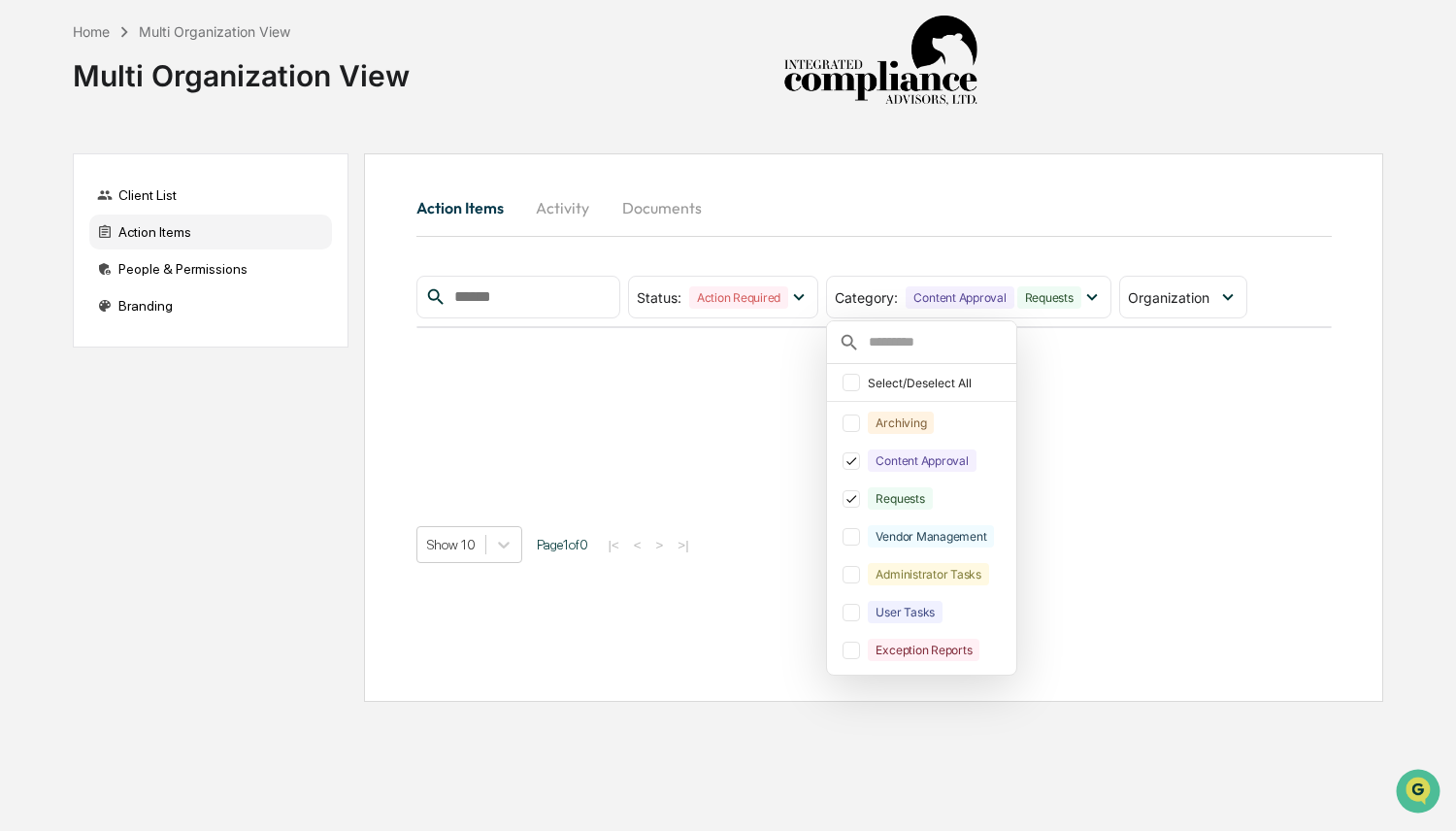 click on "Action Items Activity Documents" at bounding box center (874, 208) 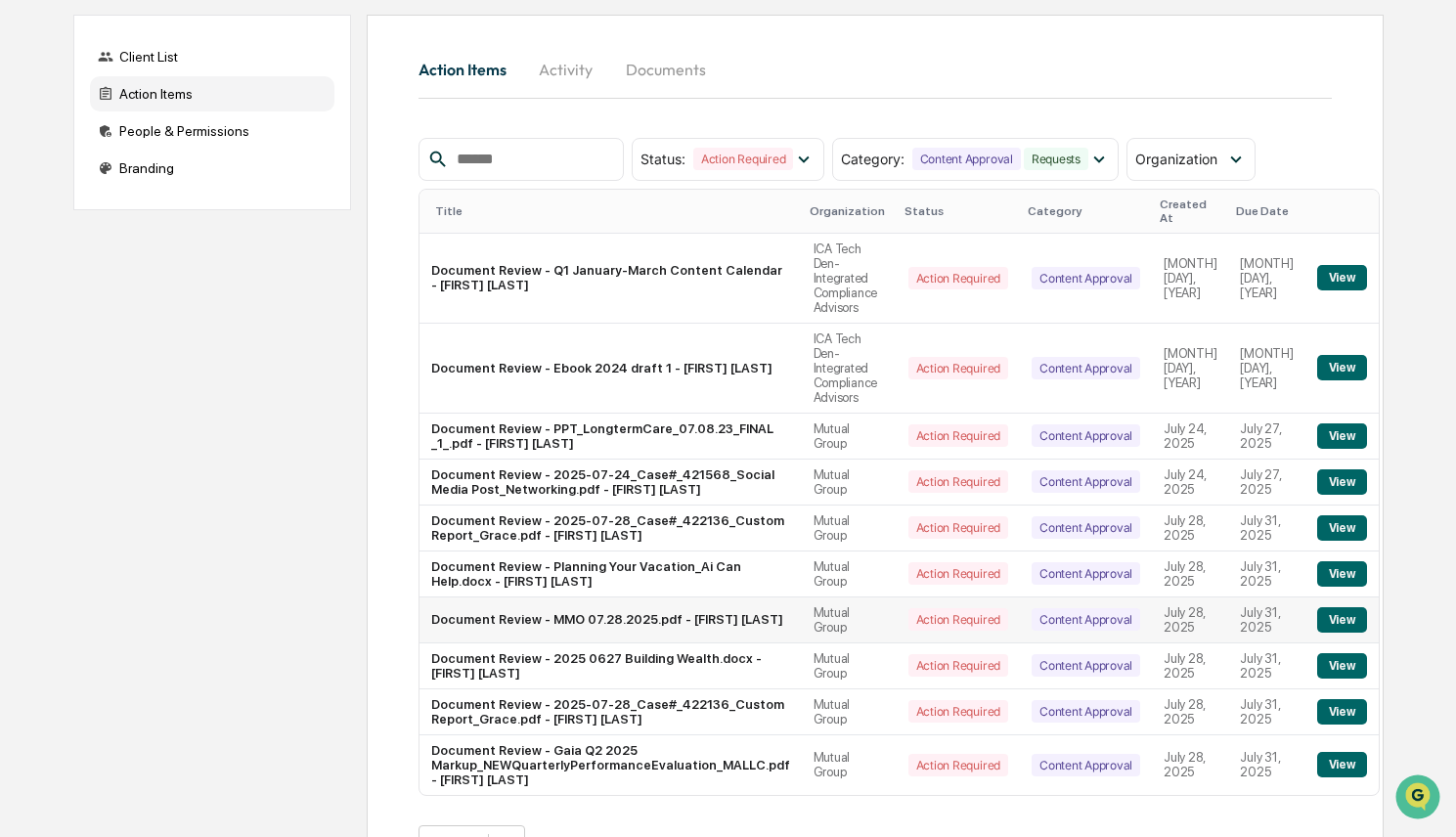 scroll, scrollTop: 210, scrollLeft: 0, axis: vertical 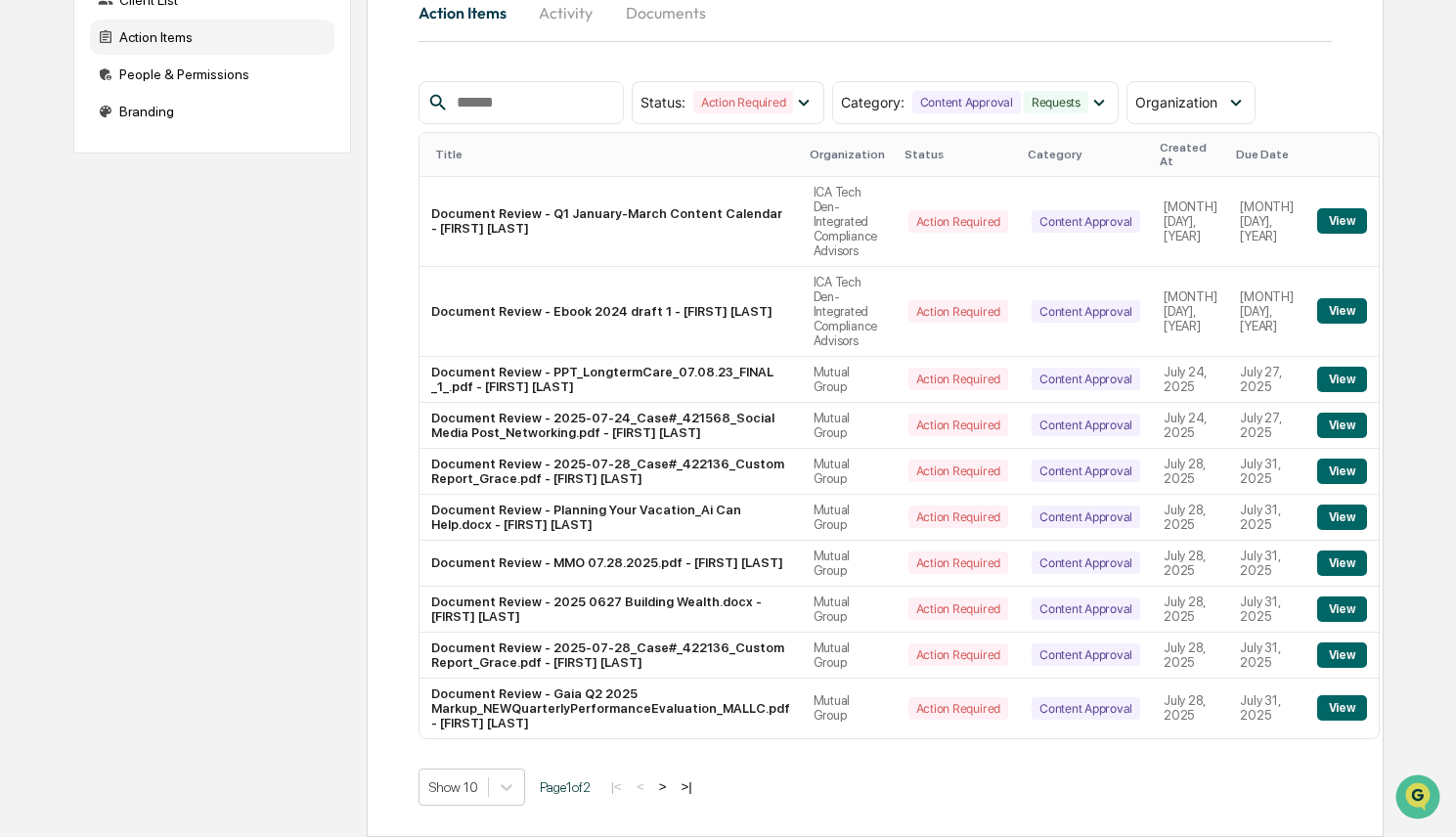 click on "|<   <   >   >|" at bounding box center (651, 786) 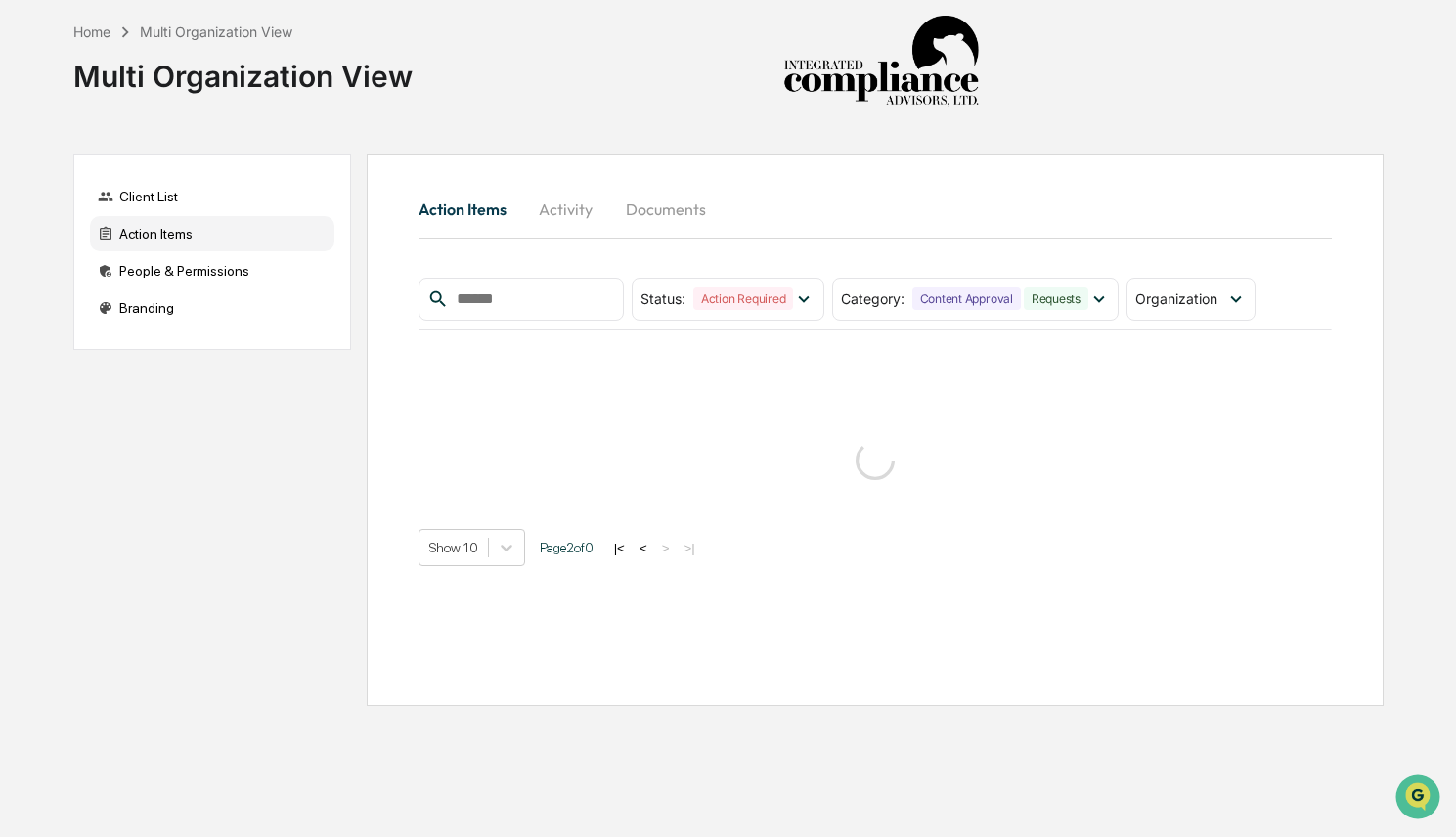 scroll, scrollTop: 0, scrollLeft: 0, axis: both 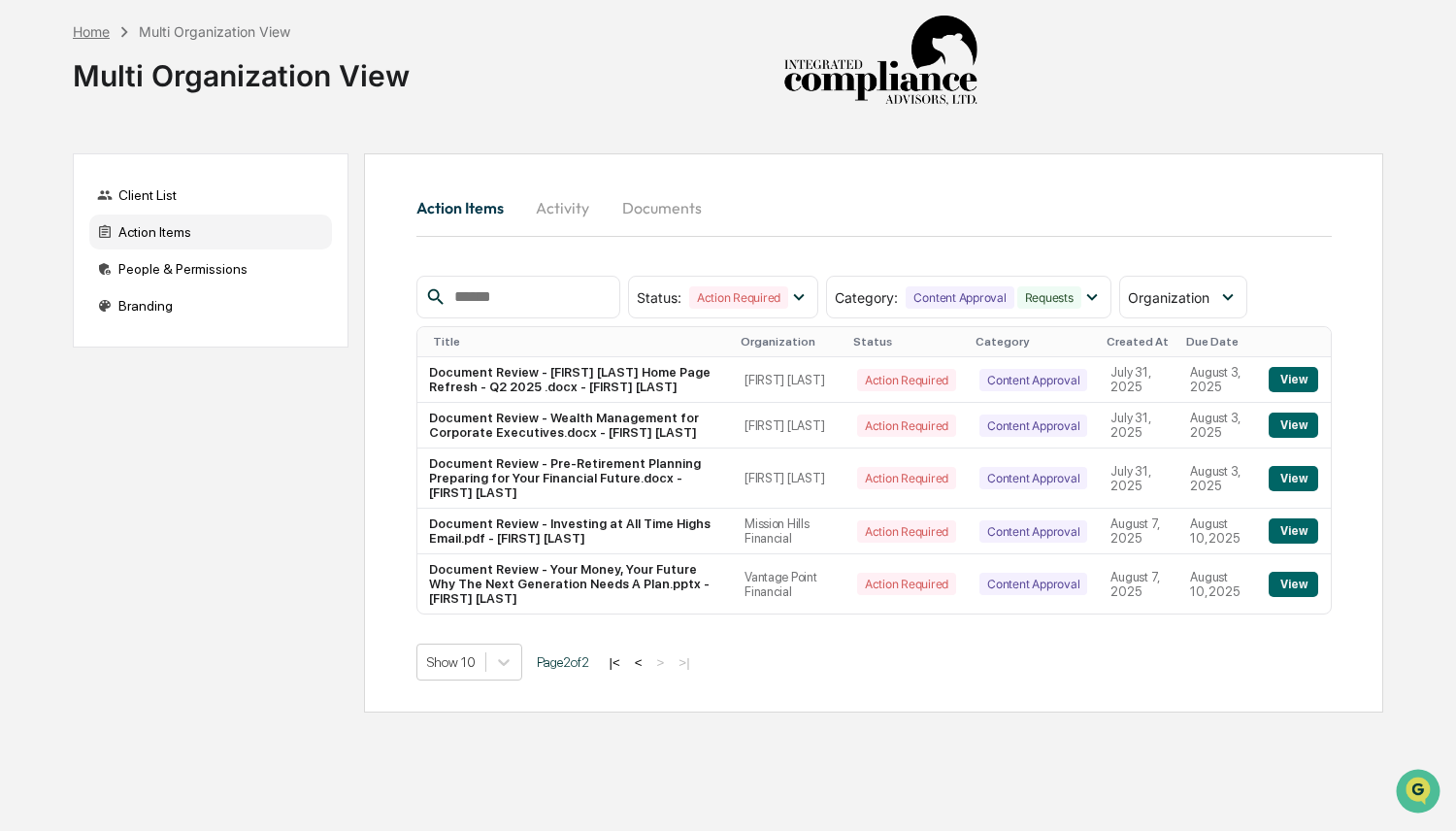 click on "Home" at bounding box center [91, 31] 